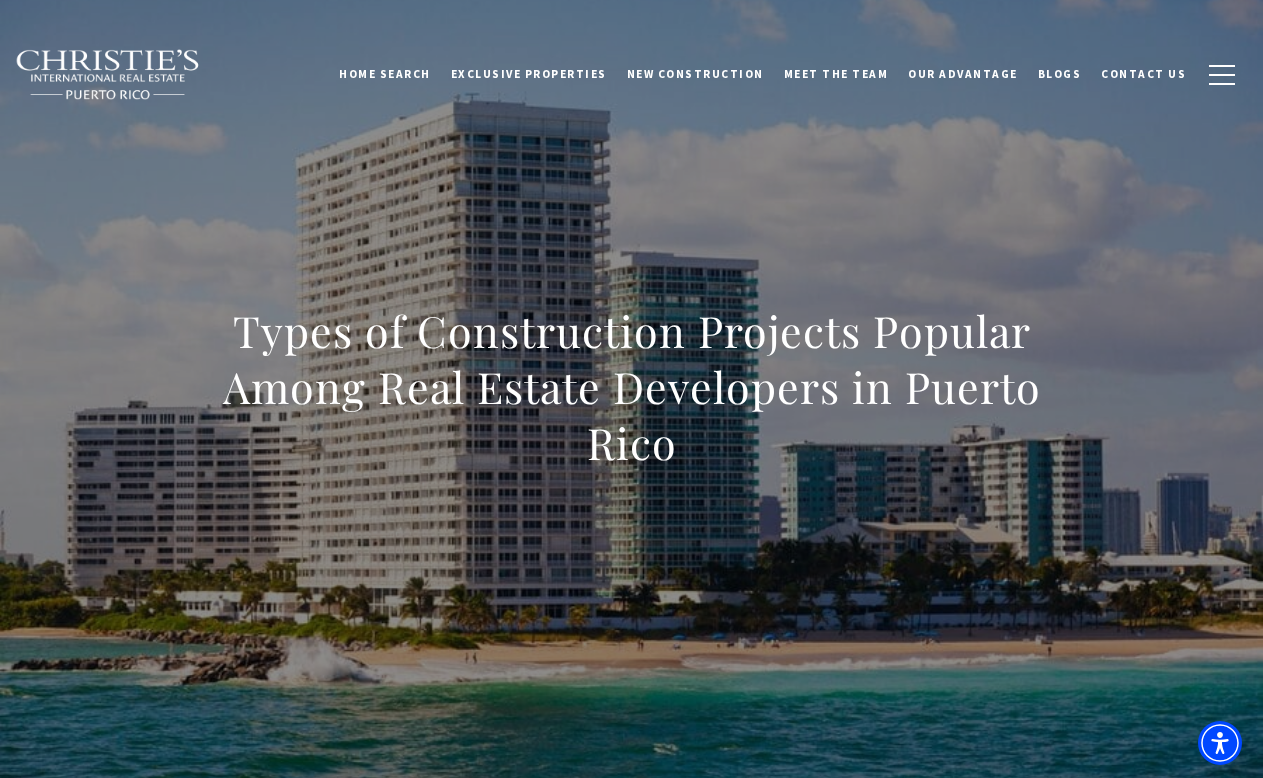 scroll, scrollTop: 0, scrollLeft: 0, axis: both 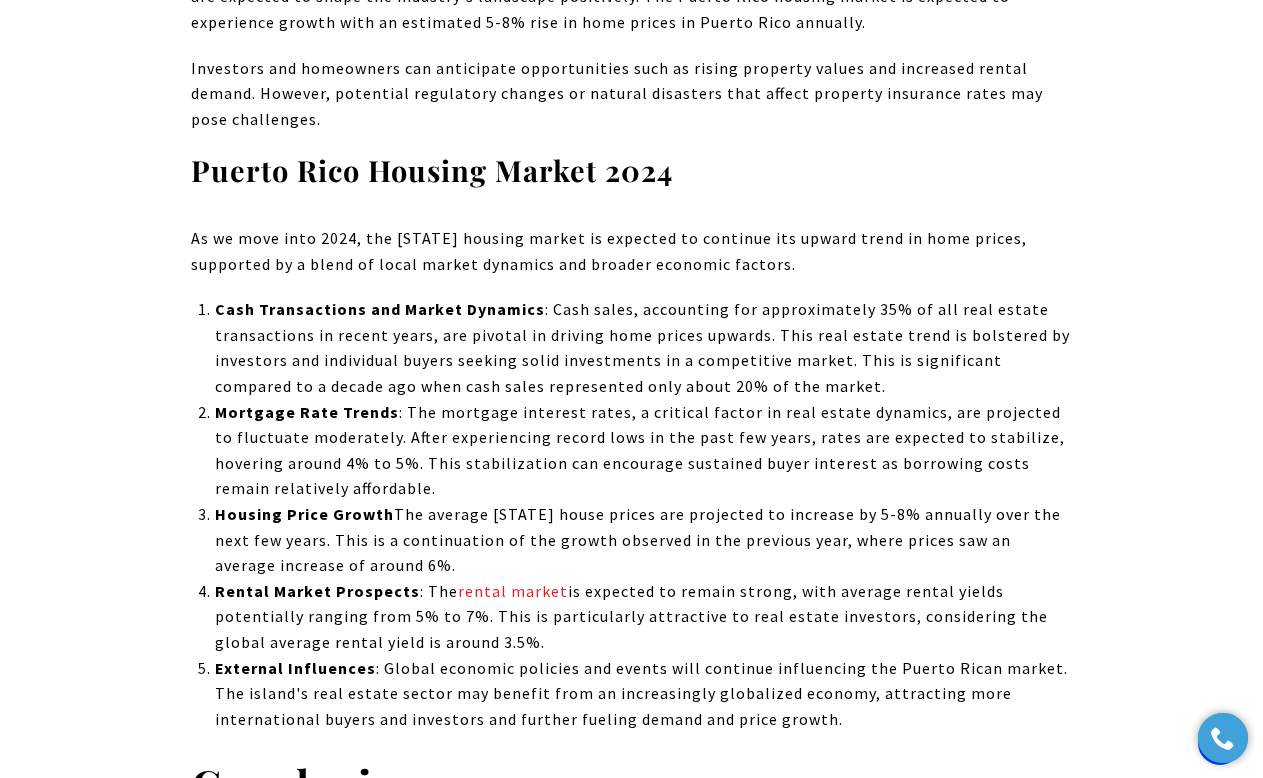 click on "Conclusion" at bounding box center (632, 785) 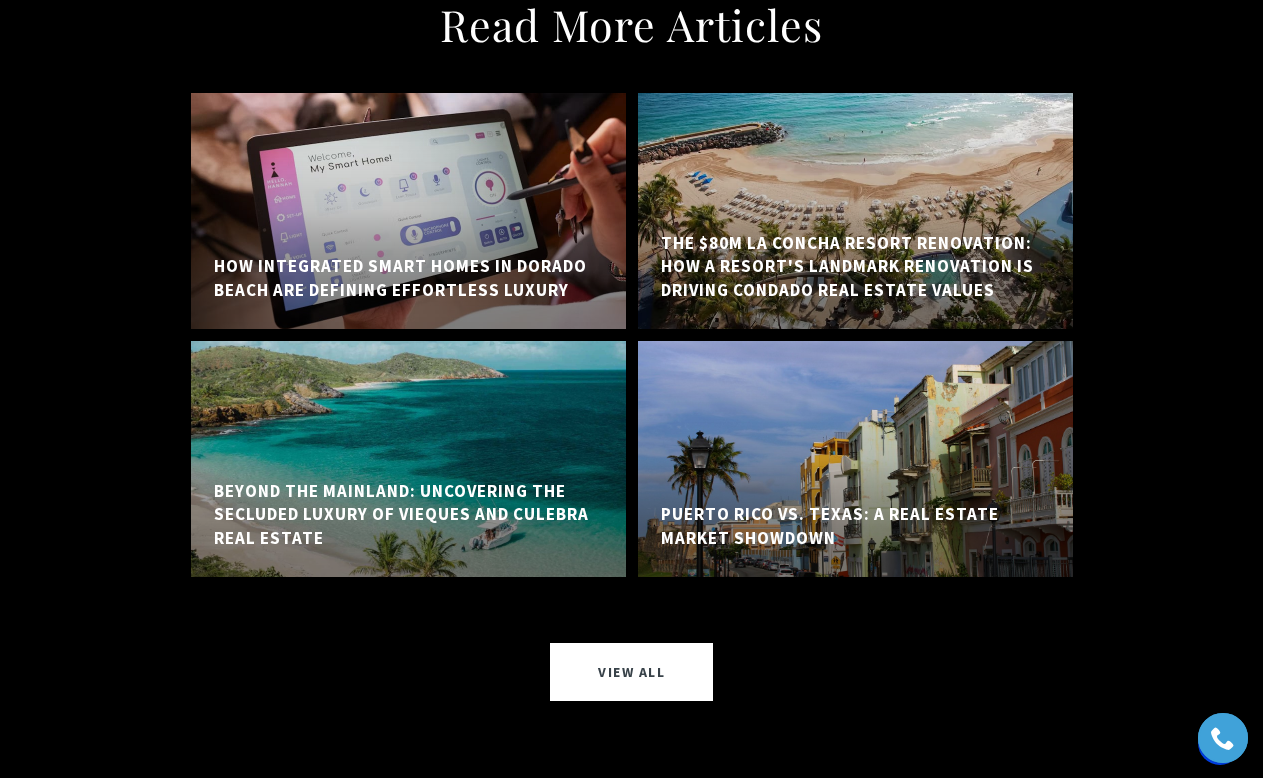 scroll, scrollTop: 20959, scrollLeft: 0, axis: vertical 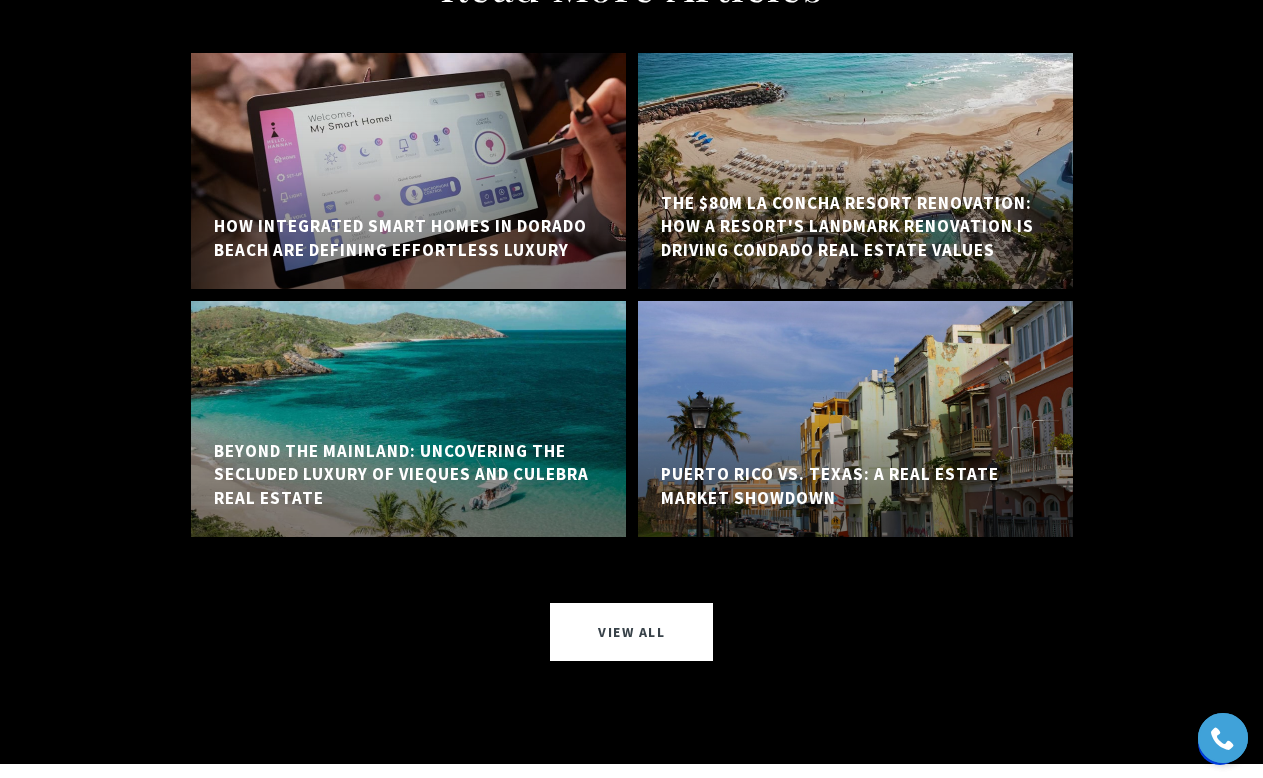click on "Puerto Rico vs. Texas: A Real Estate Market Showdown" at bounding box center [855, 487] 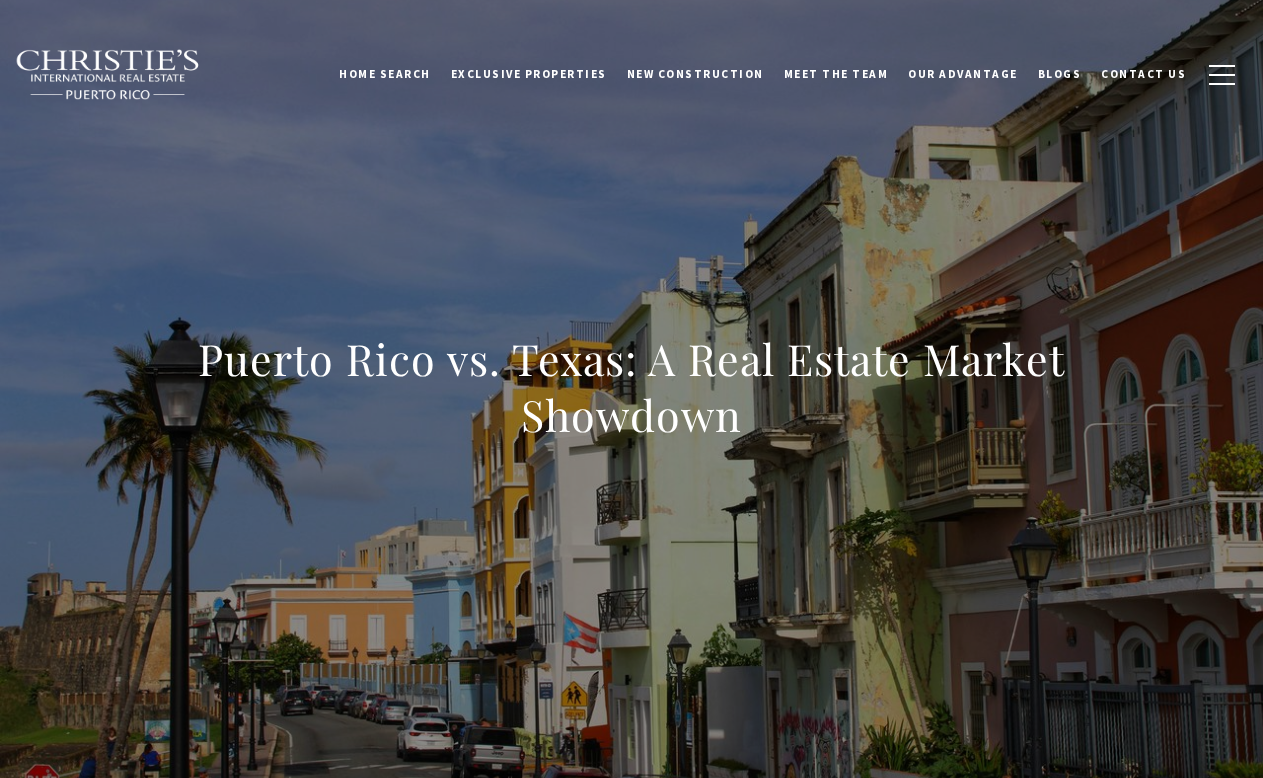 scroll, scrollTop: 0, scrollLeft: 0, axis: both 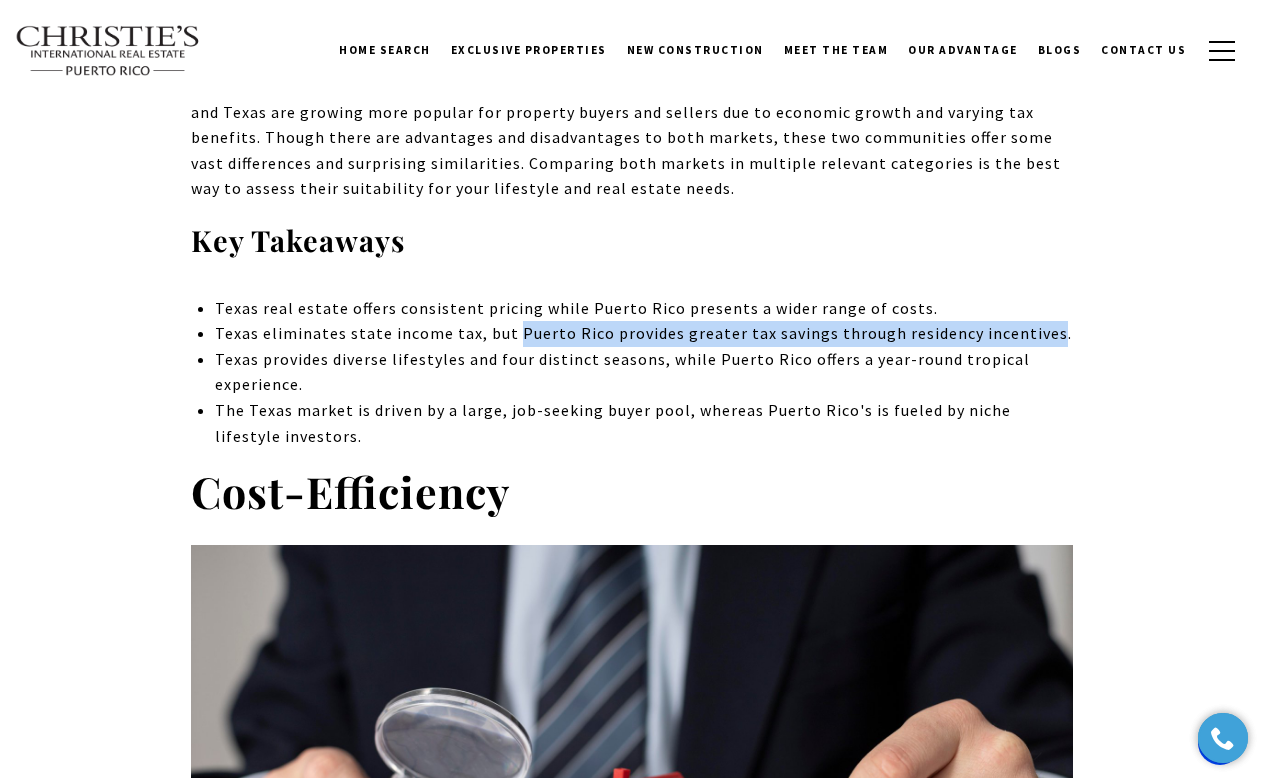 drag, startPoint x: 508, startPoint y: 331, endPoint x: 1040, endPoint y: 332, distance: 532.0009 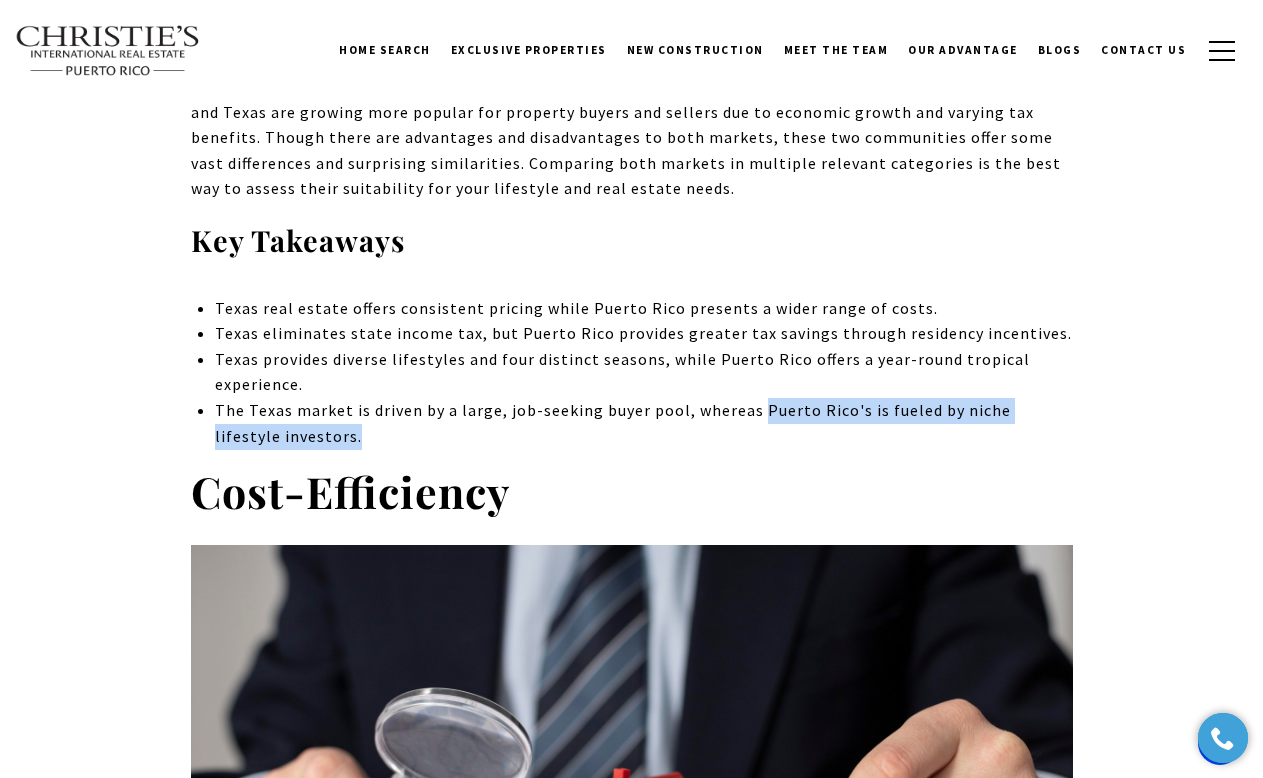 drag, startPoint x: 757, startPoint y: 407, endPoint x: 755, endPoint y: 431, distance: 24.083189 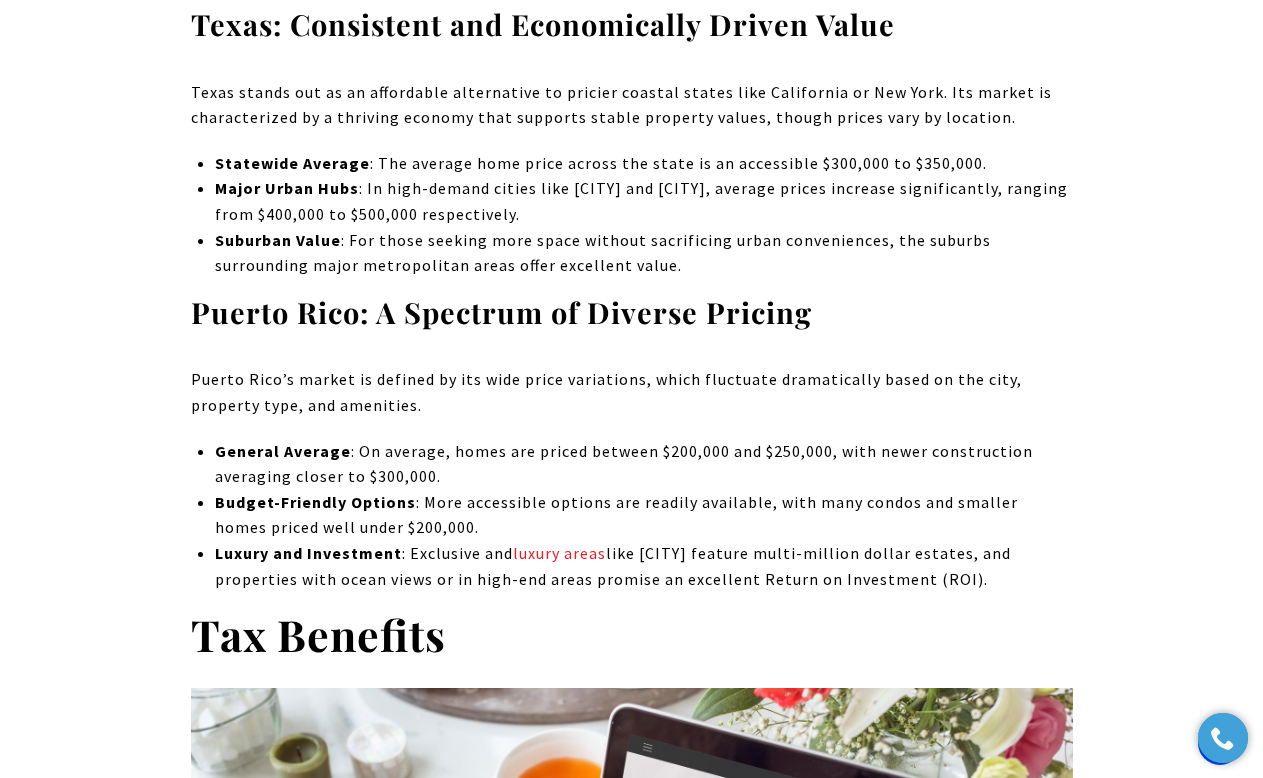 scroll, scrollTop: 2119, scrollLeft: 0, axis: vertical 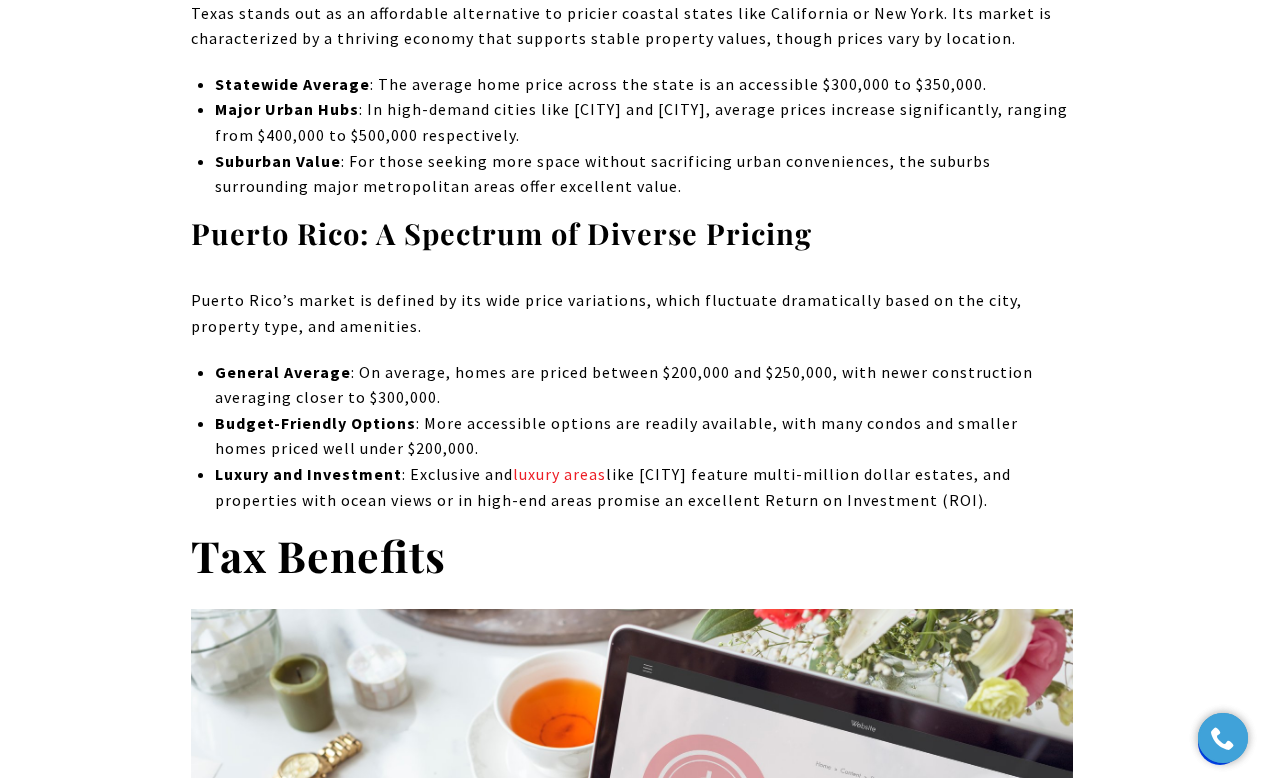 drag, startPoint x: 192, startPoint y: 234, endPoint x: 1014, endPoint y: 495, distance: 862.4413 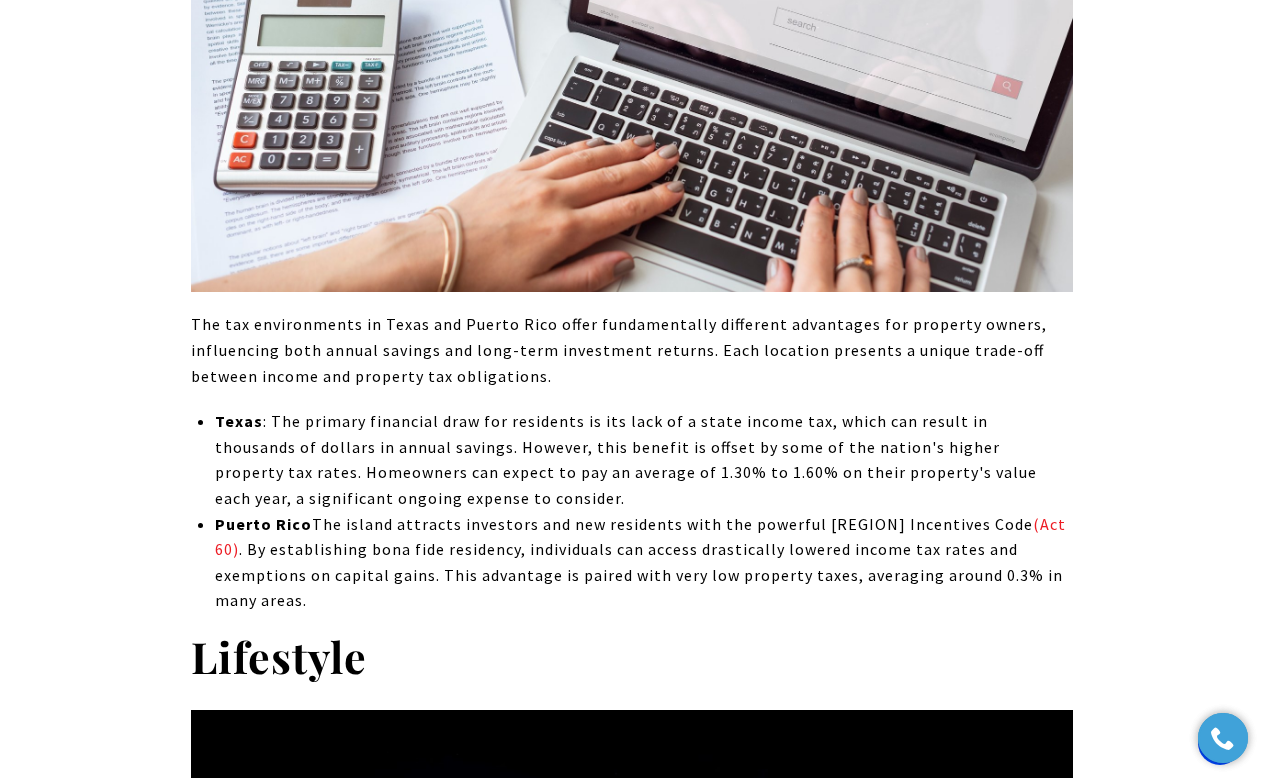 scroll, scrollTop: 3142, scrollLeft: 0, axis: vertical 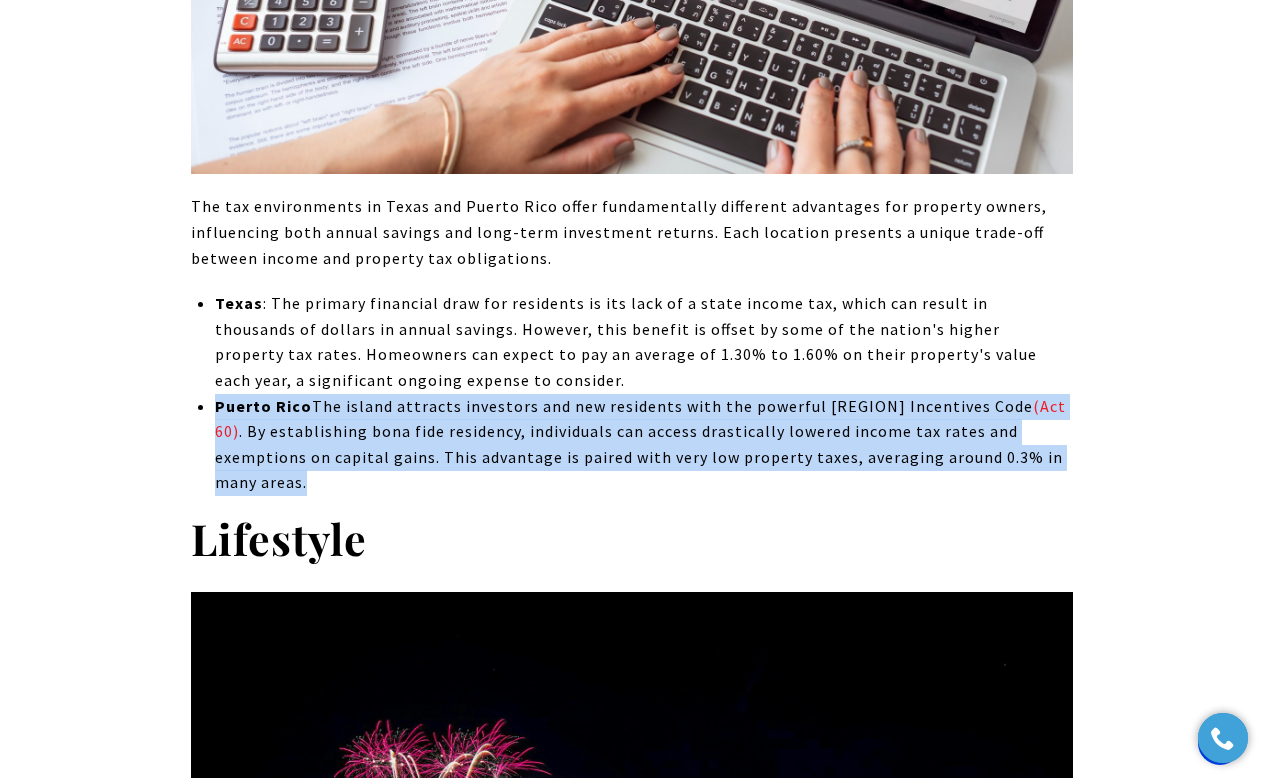 drag, startPoint x: 199, startPoint y: 403, endPoint x: 311, endPoint y: 488, distance: 140.60228 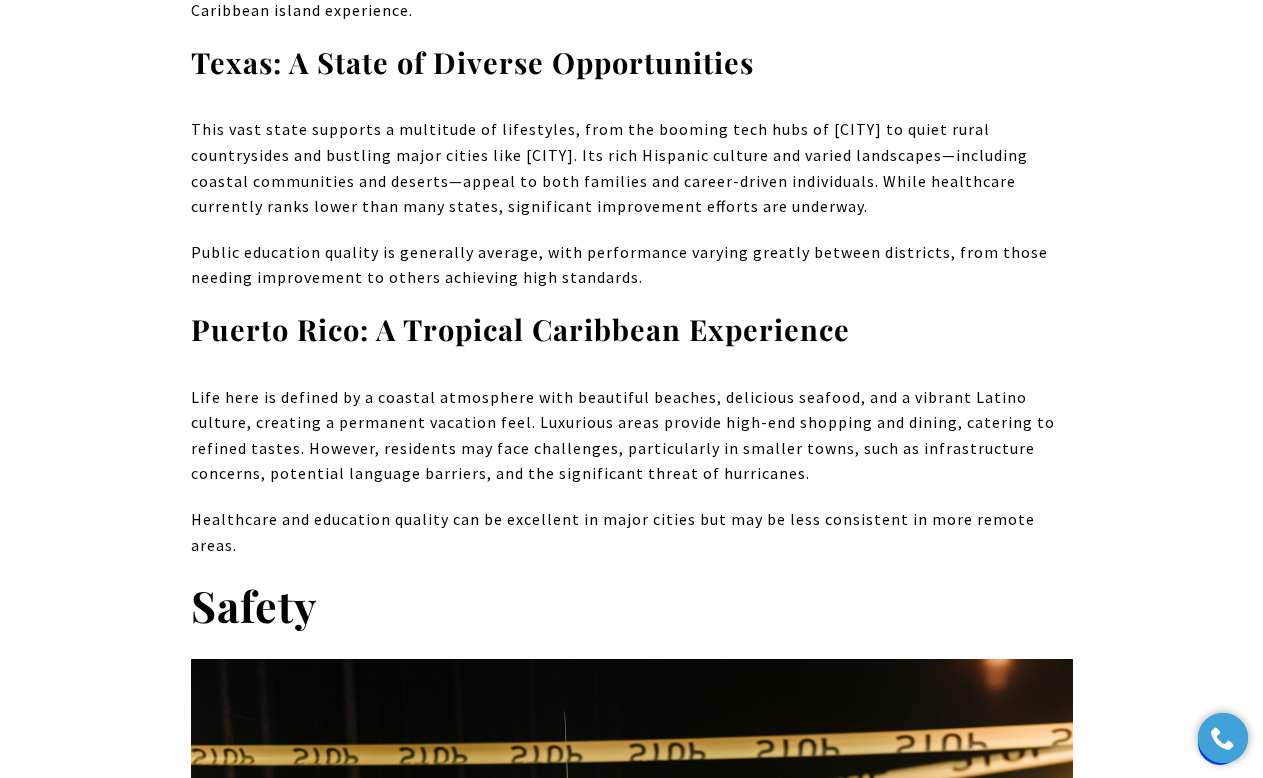 scroll, scrollTop: 4407, scrollLeft: 0, axis: vertical 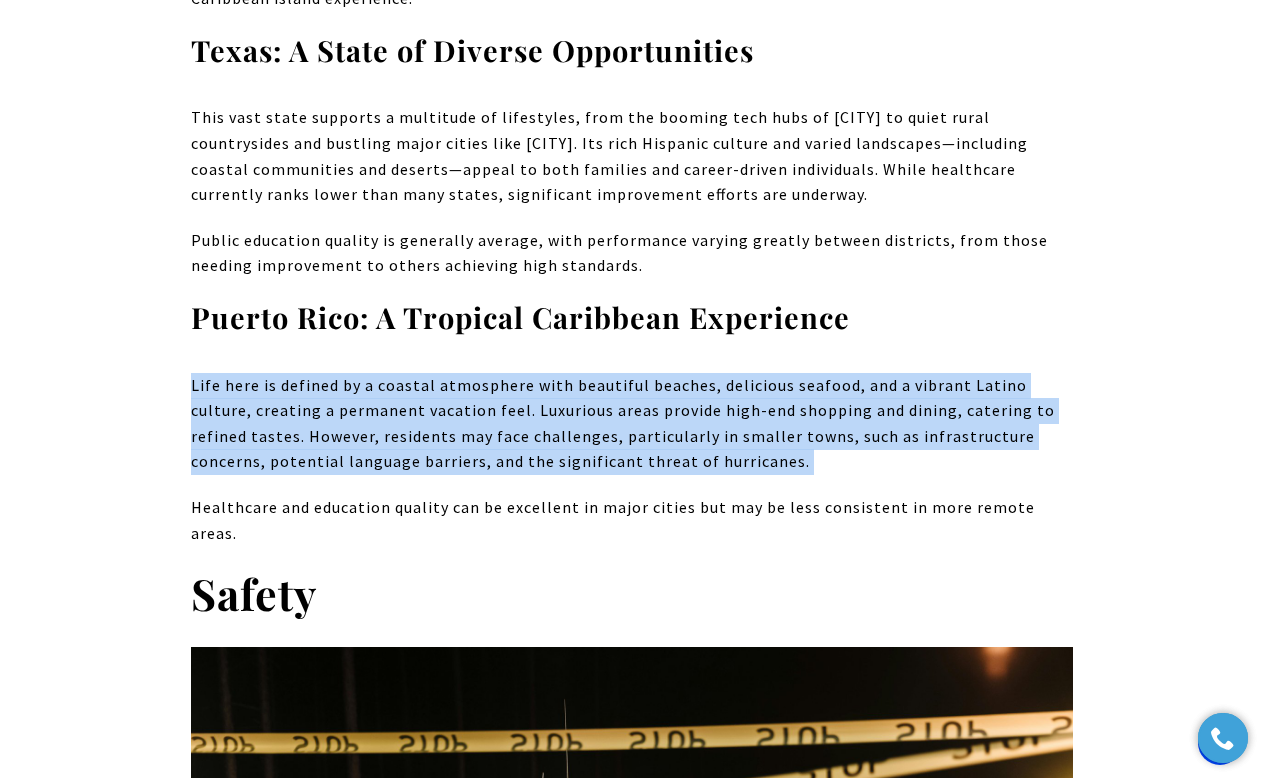 drag, startPoint x: 191, startPoint y: 386, endPoint x: 510, endPoint y: 480, distance: 332.56128 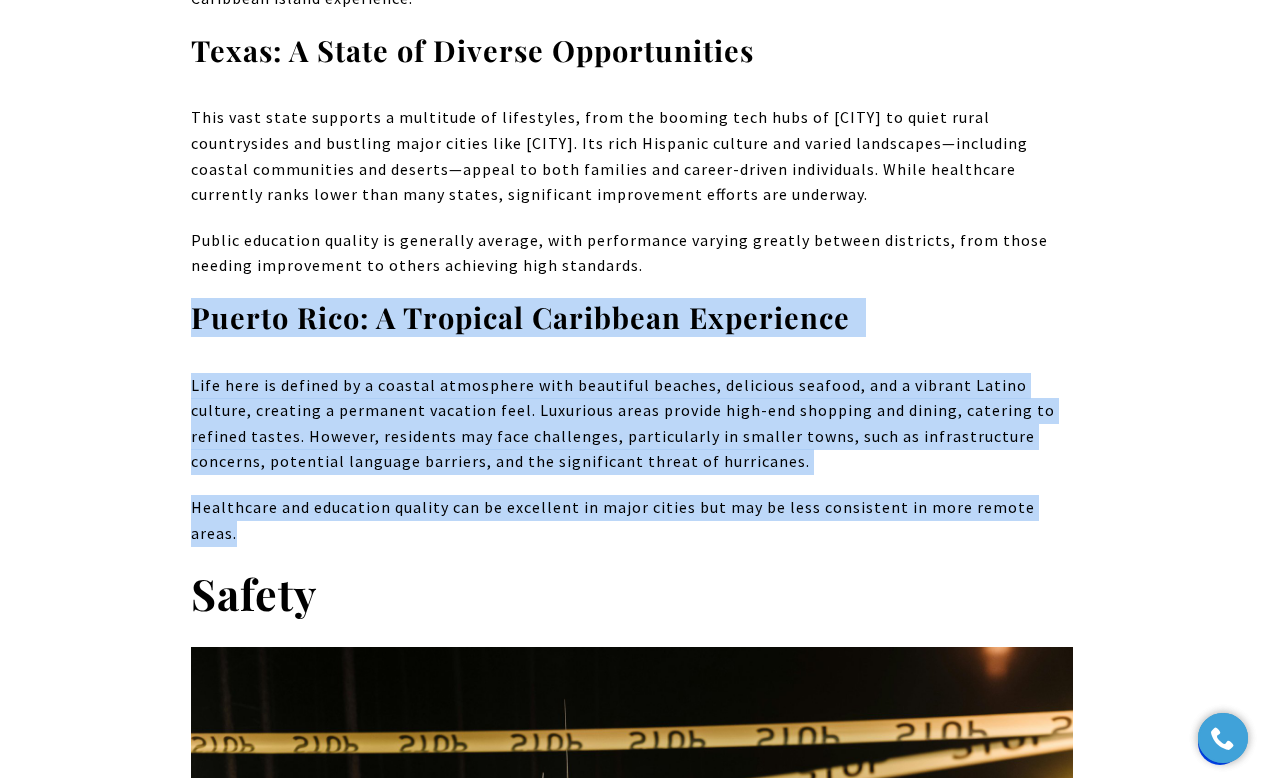 drag, startPoint x: 193, startPoint y: 312, endPoint x: 1092, endPoint y: 529, distance: 924.8189 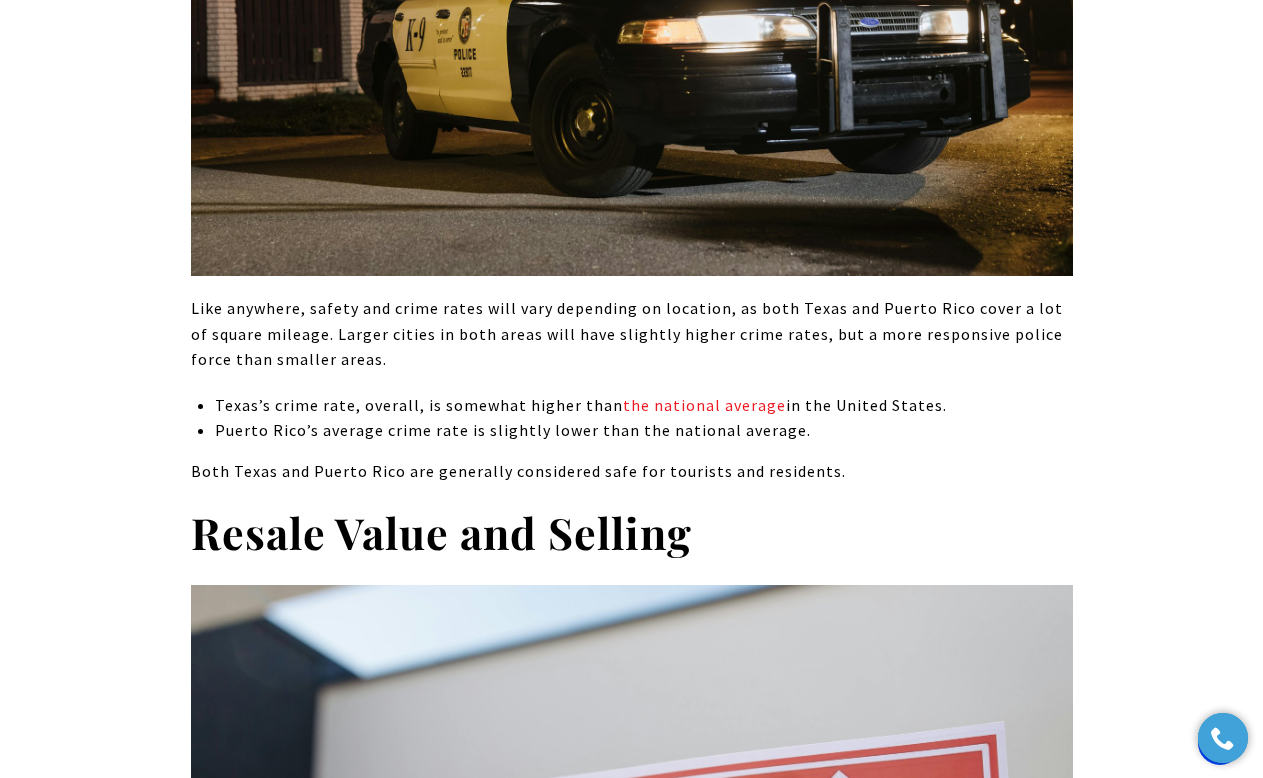 scroll, scrollTop: 5469, scrollLeft: 0, axis: vertical 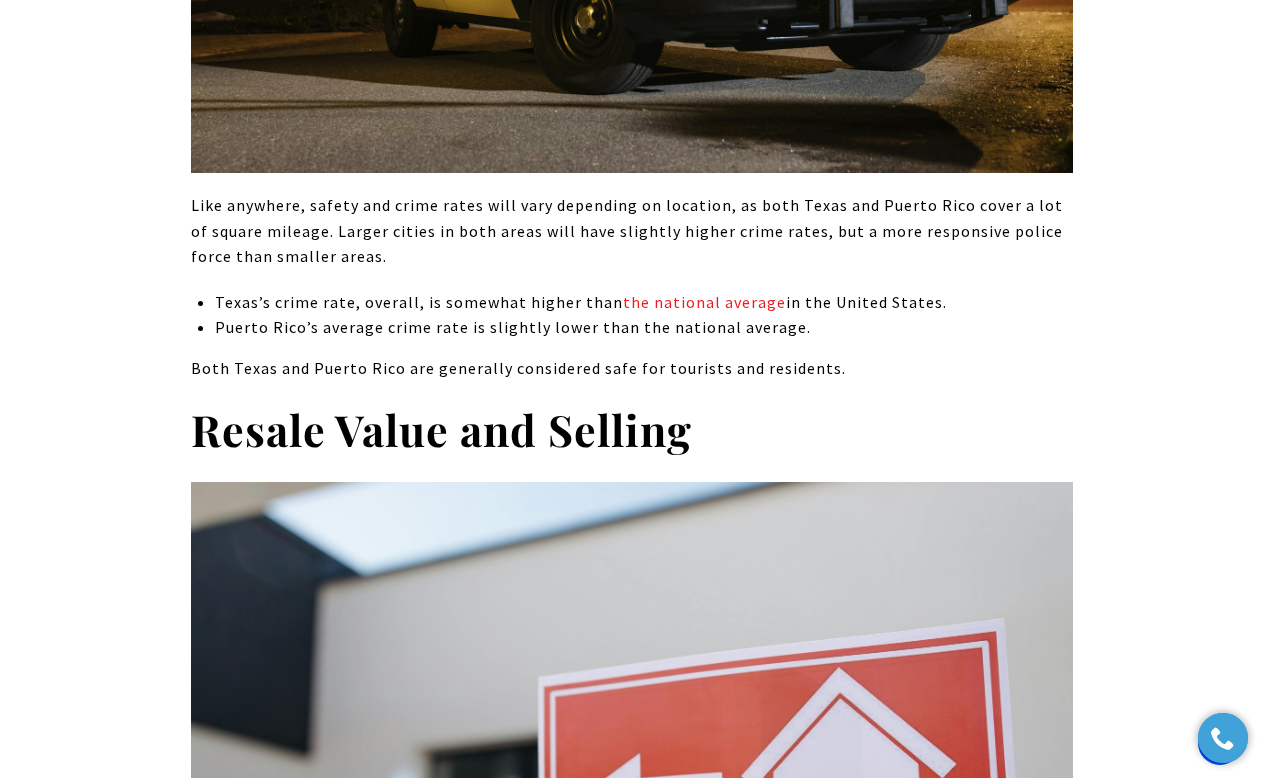 click on "Puerto Rico’s average crime rate is slightly lower than the national average." at bounding box center [643, 328] 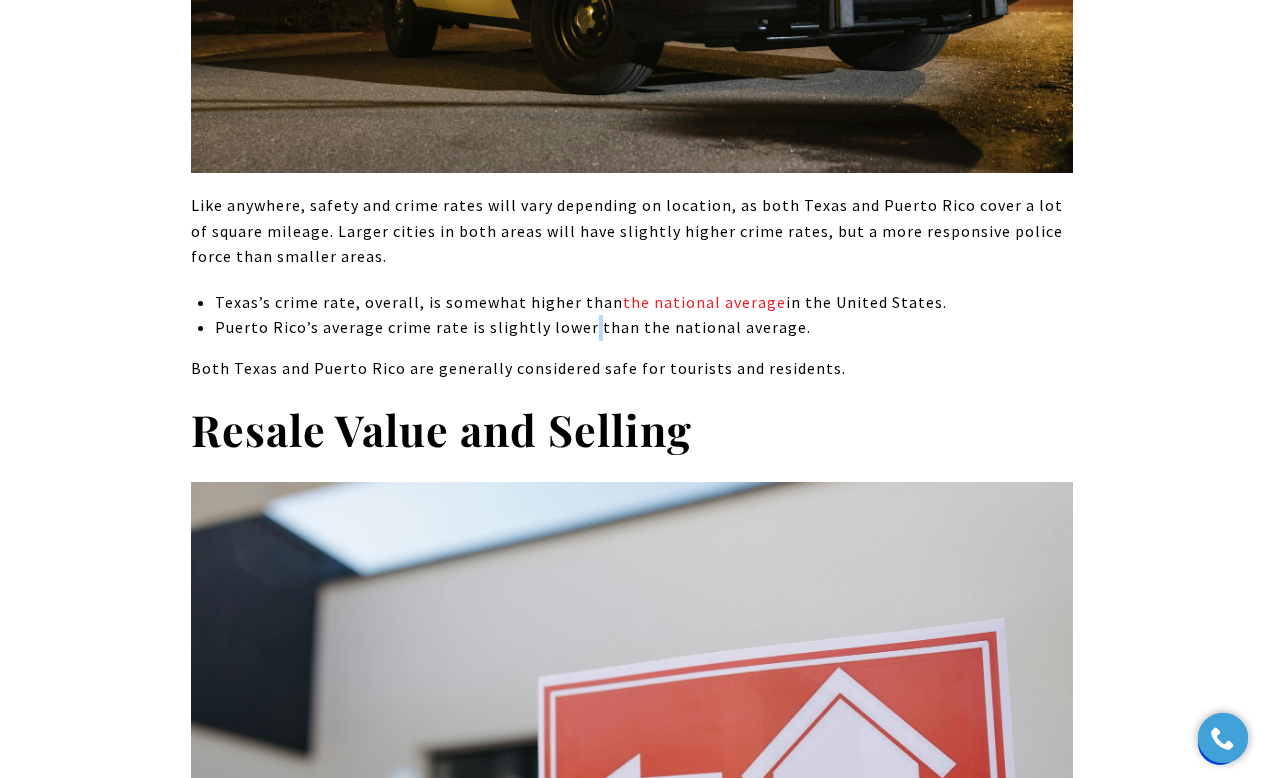 click on "Puerto Rico’s average crime rate is slightly lower than the national average." at bounding box center (643, 328) 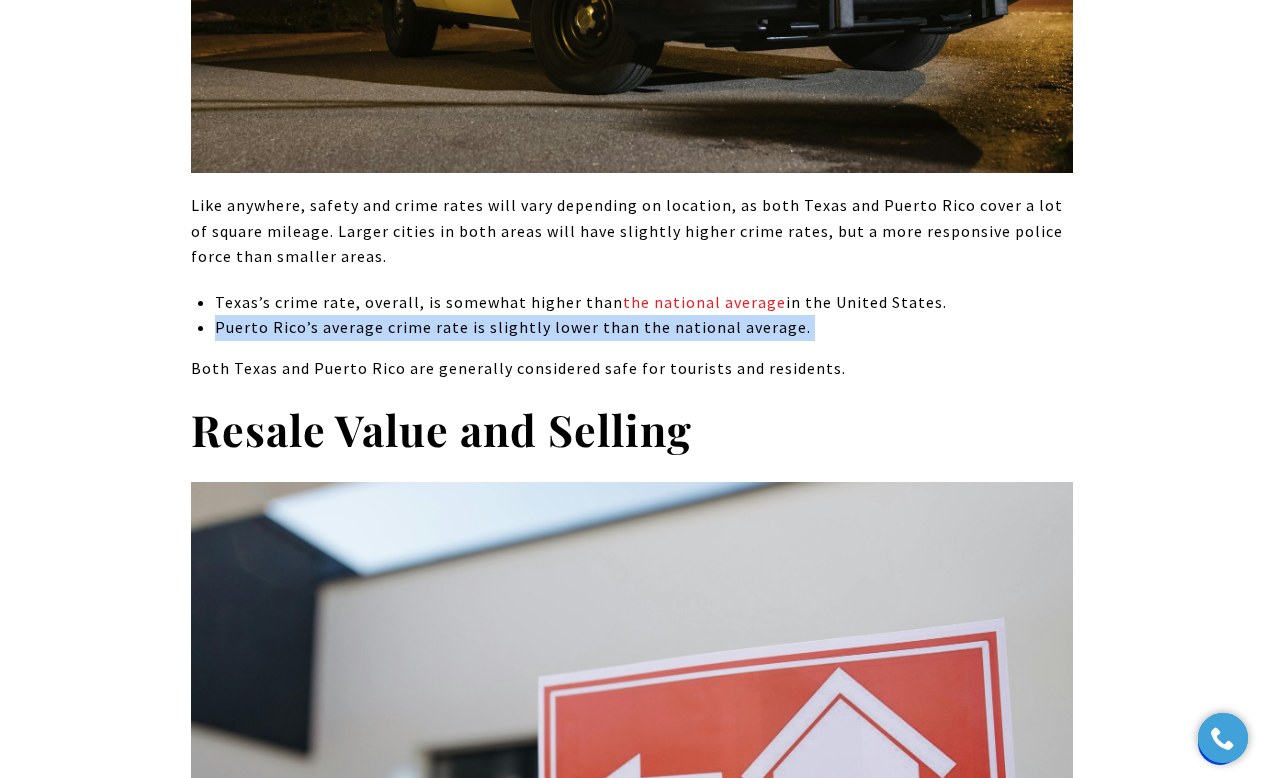 click on "Puerto Rico’s average crime rate is slightly lower than the national average." at bounding box center (643, 328) 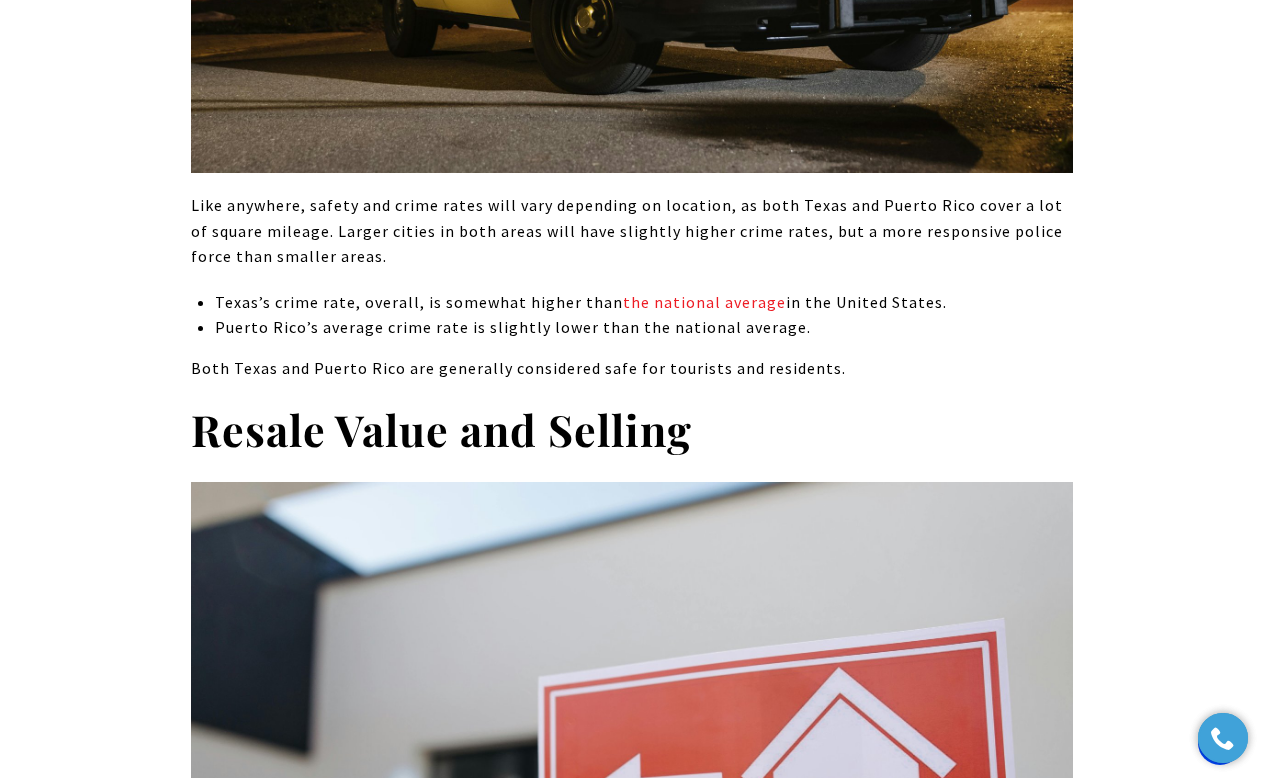 click on "Both Texas and Puerto Rico are generally considered safe for tourists and residents." at bounding box center (632, 369) 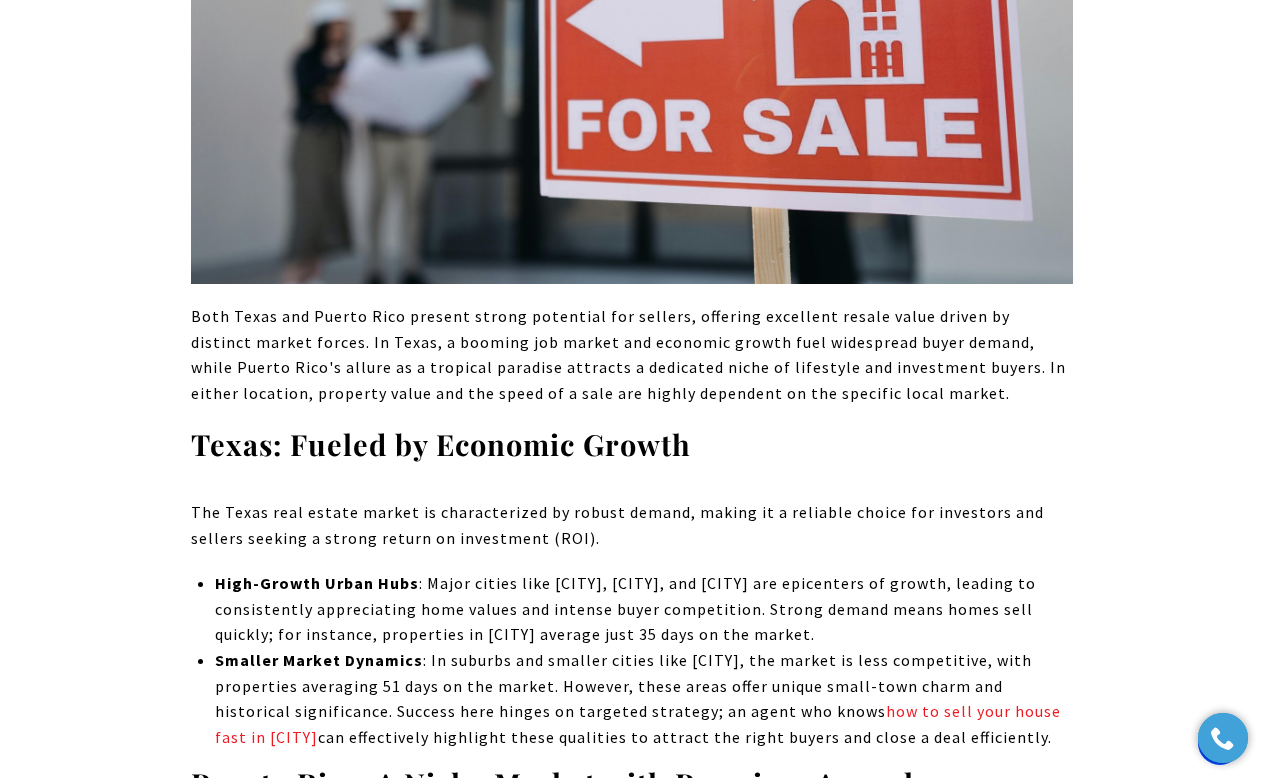 scroll, scrollTop: 6421, scrollLeft: 0, axis: vertical 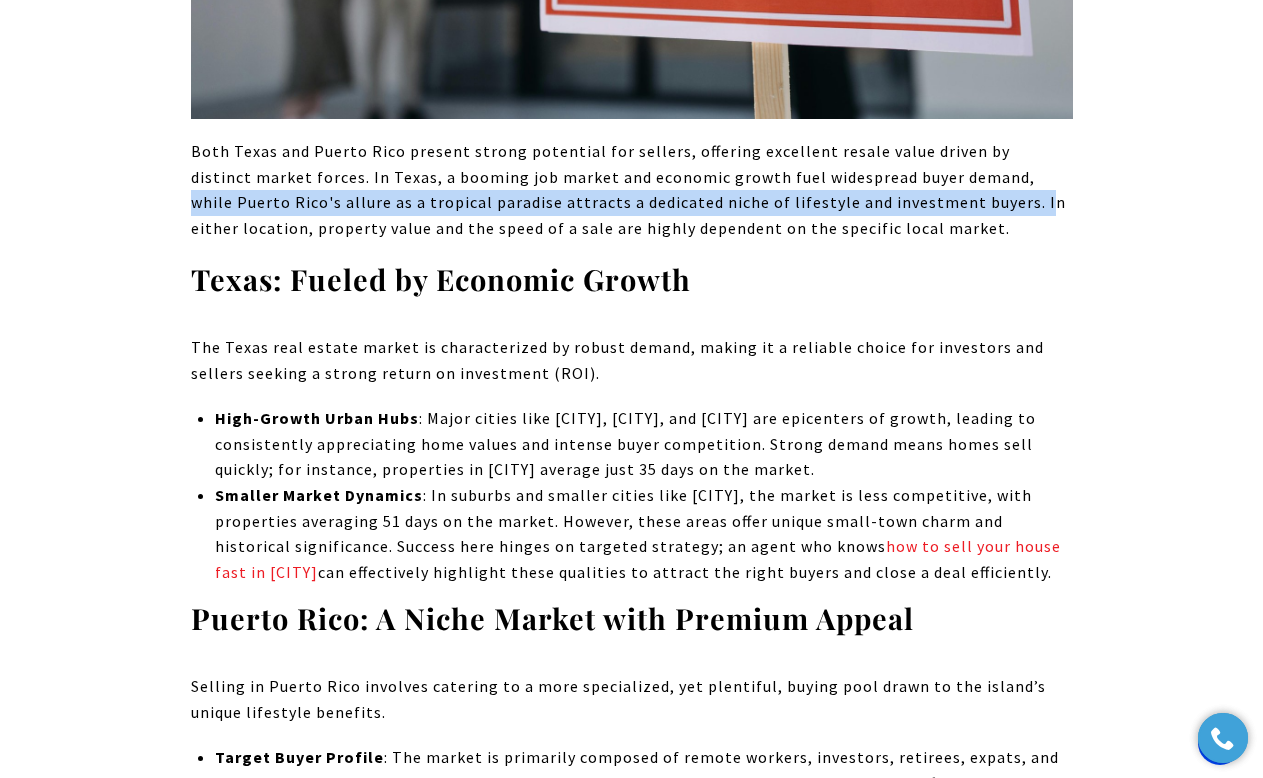 drag, startPoint x: 963, startPoint y: 151, endPoint x: 930, endPoint y: 182, distance: 45.276924 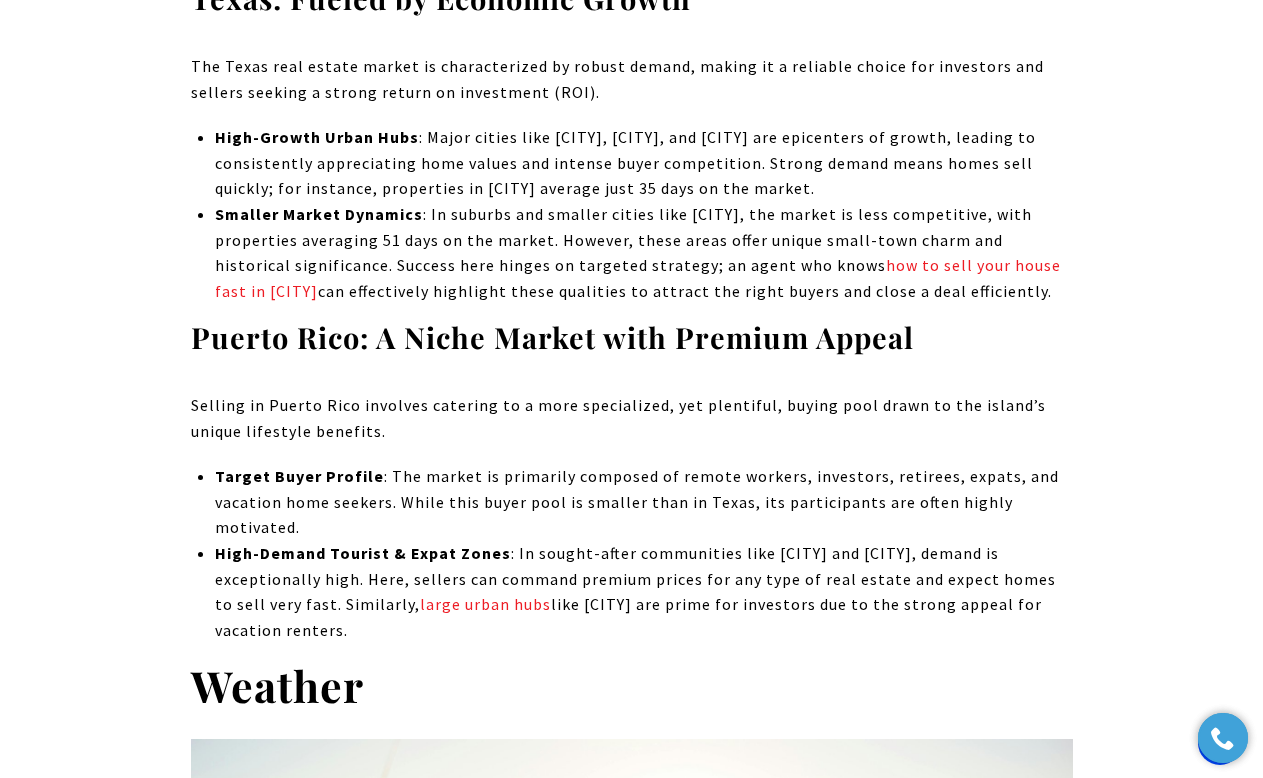scroll, scrollTop: 6719, scrollLeft: 0, axis: vertical 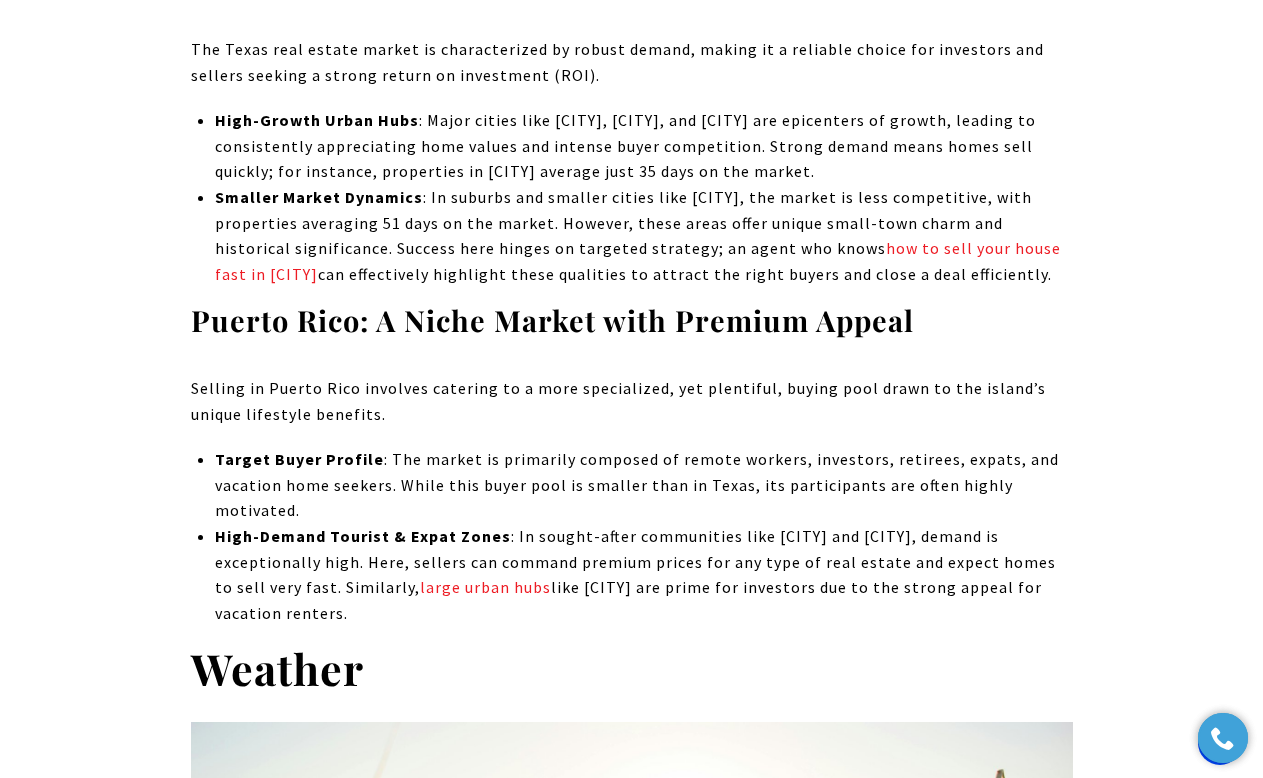 drag, startPoint x: 190, startPoint y: 363, endPoint x: 475, endPoint y: 599, distance: 370.02838 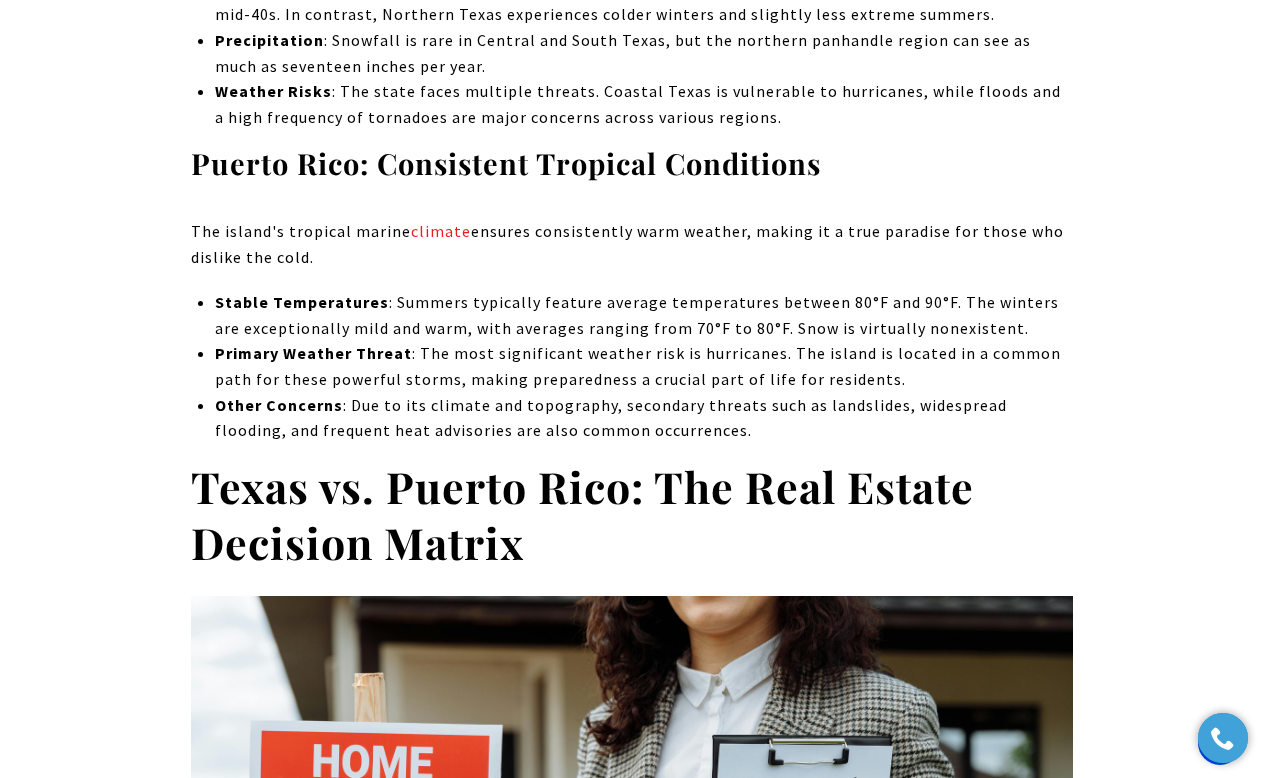 scroll, scrollTop: 8299, scrollLeft: 0, axis: vertical 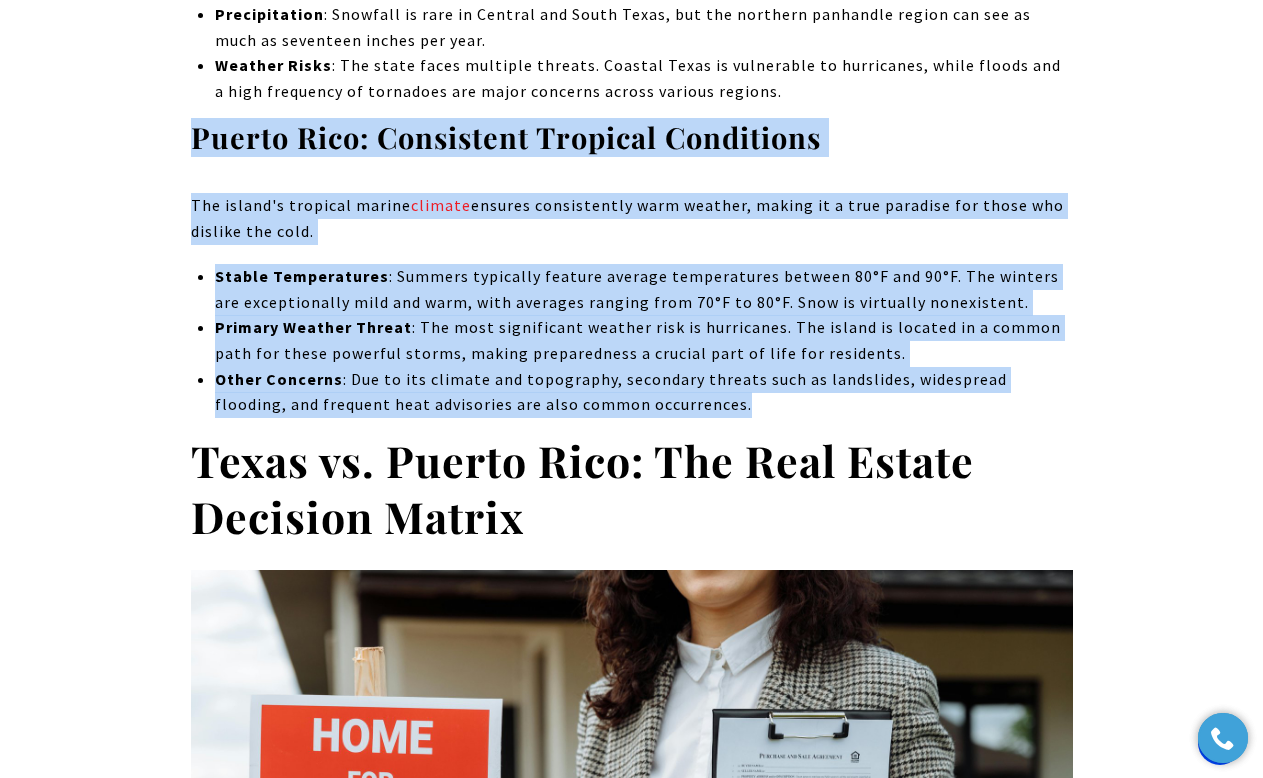 drag, startPoint x: 194, startPoint y: 116, endPoint x: 689, endPoint y: 381, distance: 561.47125 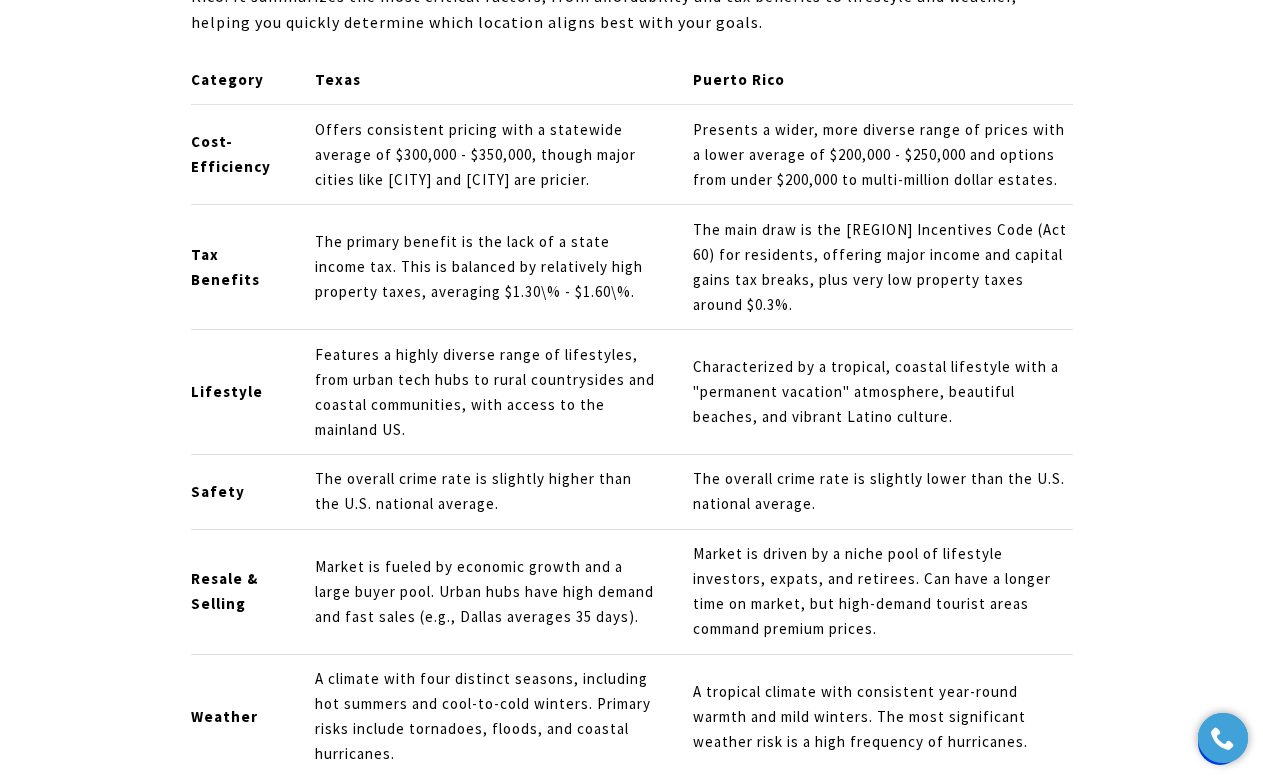 scroll, scrollTop: 9546, scrollLeft: 0, axis: vertical 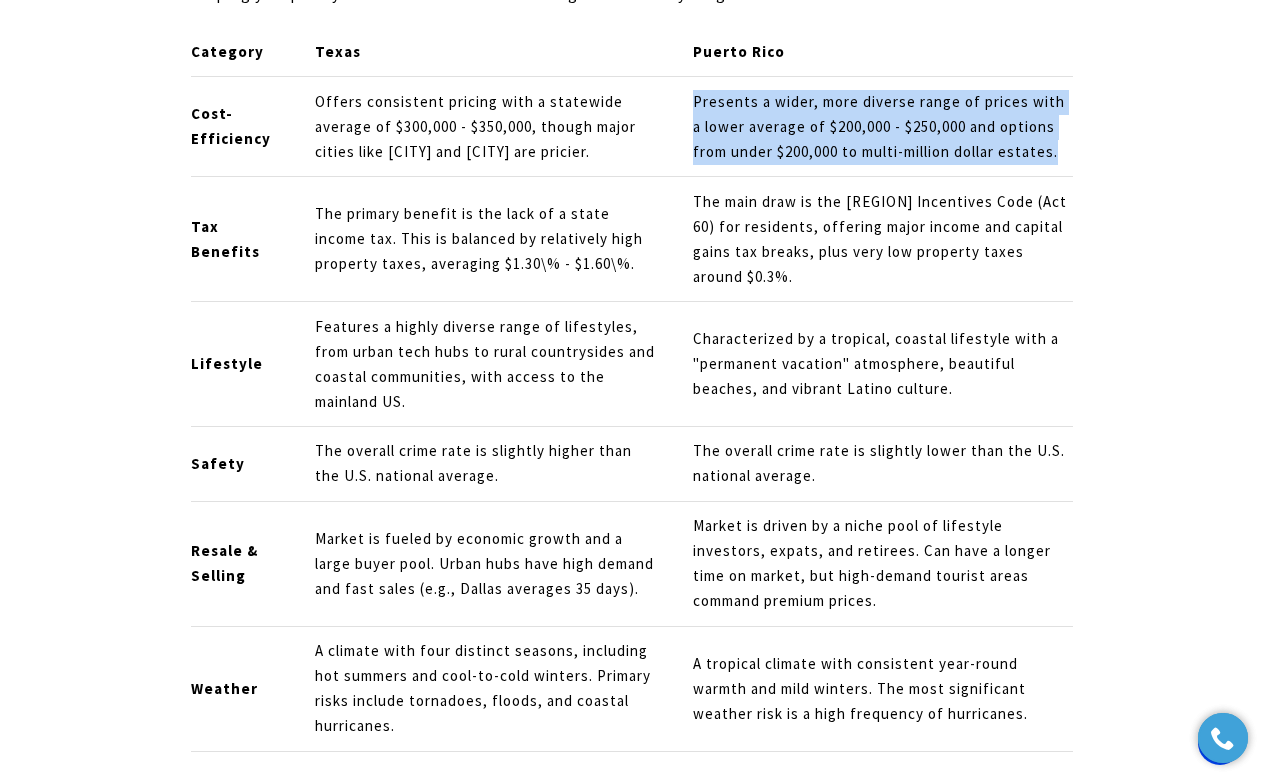 drag, startPoint x: 692, startPoint y: 77, endPoint x: 1065, endPoint y: 121, distance: 375.5862 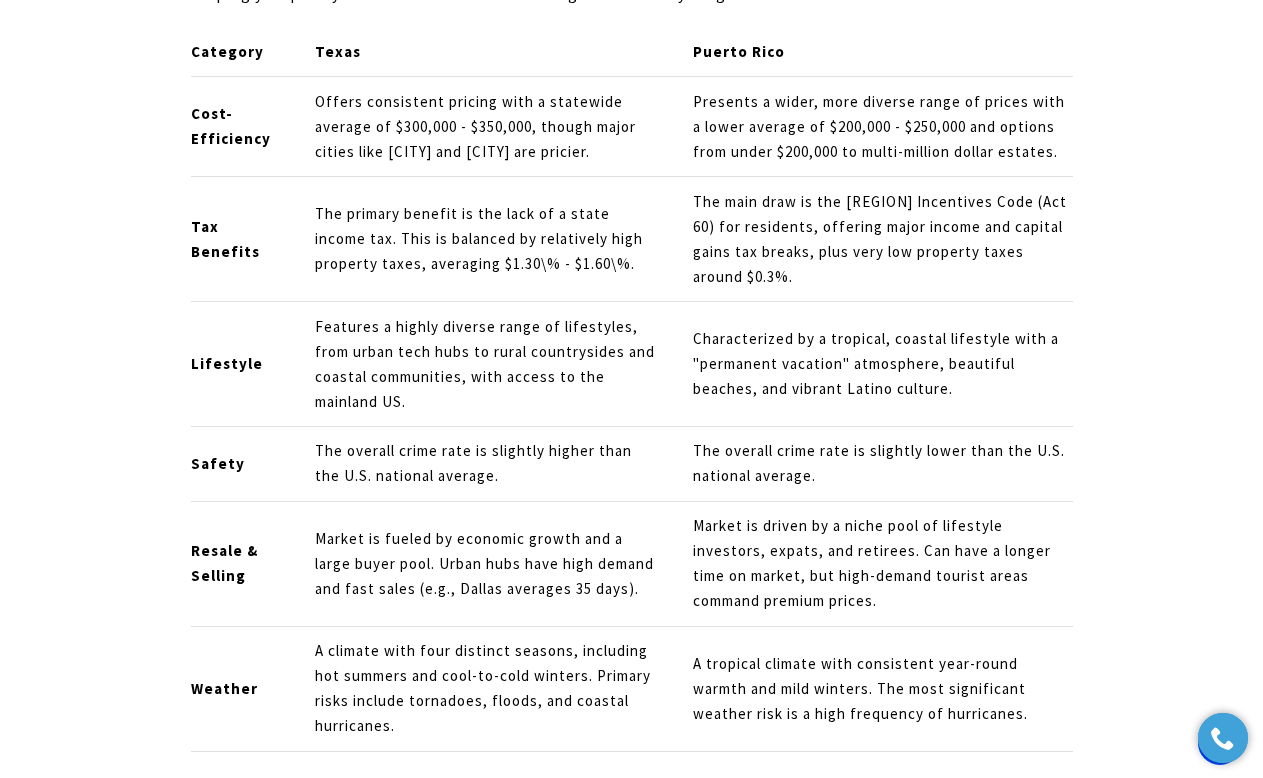click on "Characterized by a tropical, coastal lifestyle with a "permanent vacation" atmosphere, beautiful beaches, and vibrant Latino culture." at bounding box center (883, 364) 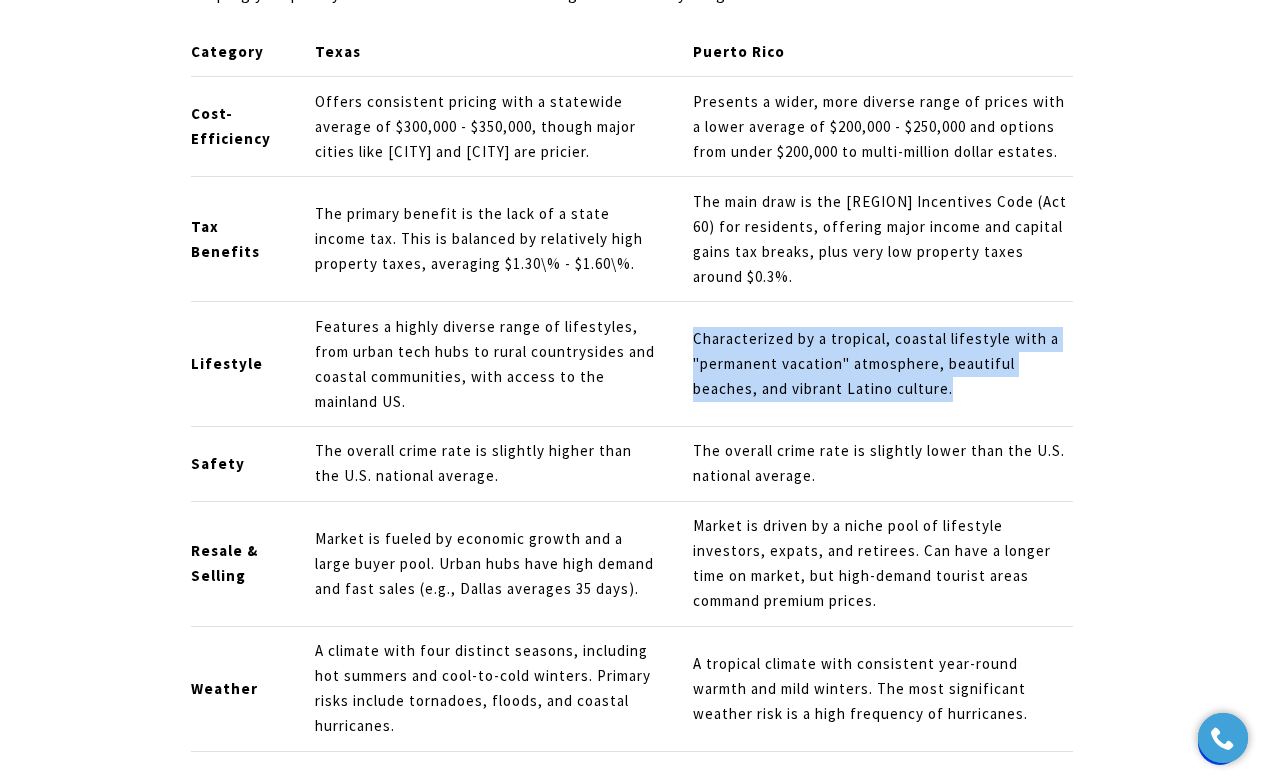 drag, startPoint x: 693, startPoint y: 313, endPoint x: 949, endPoint y: 370, distance: 262.26895 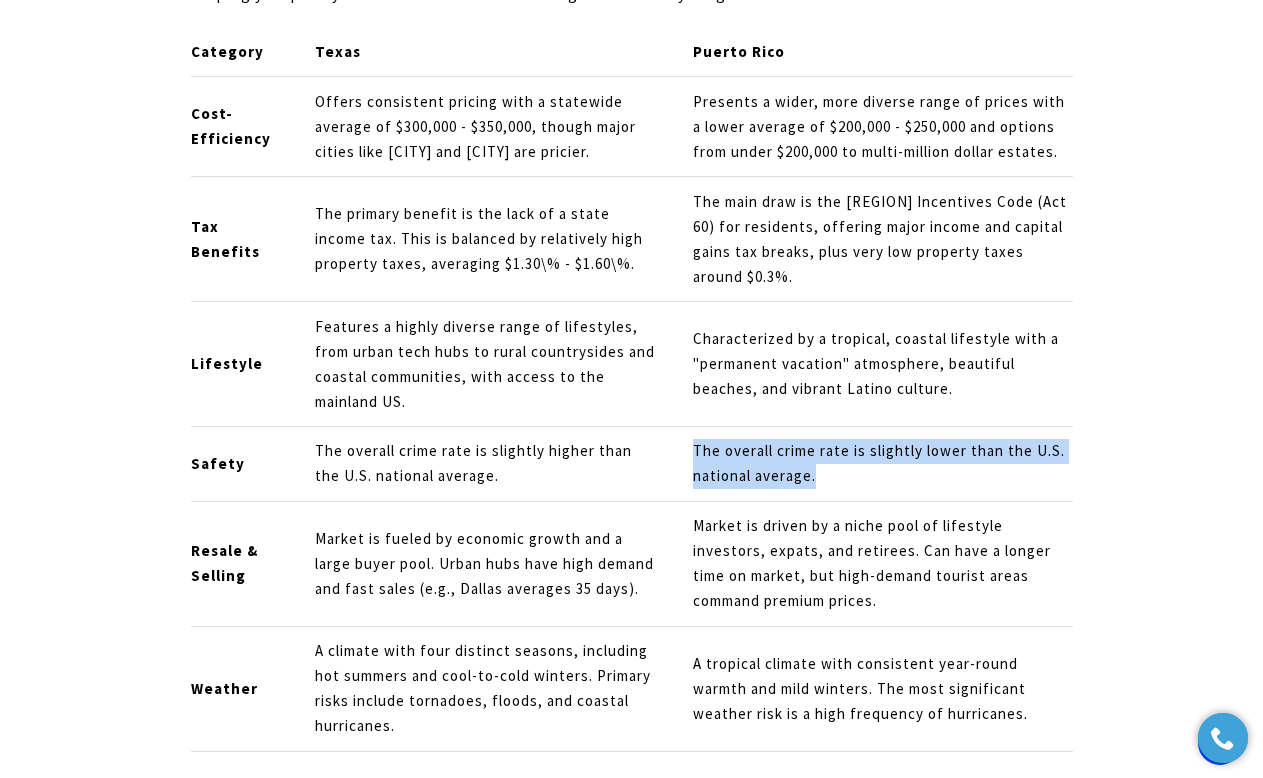 drag, startPoint x: 821, startPoint y: 453, endPoint x: 696, endPoint y: 427, distance: 127.67537 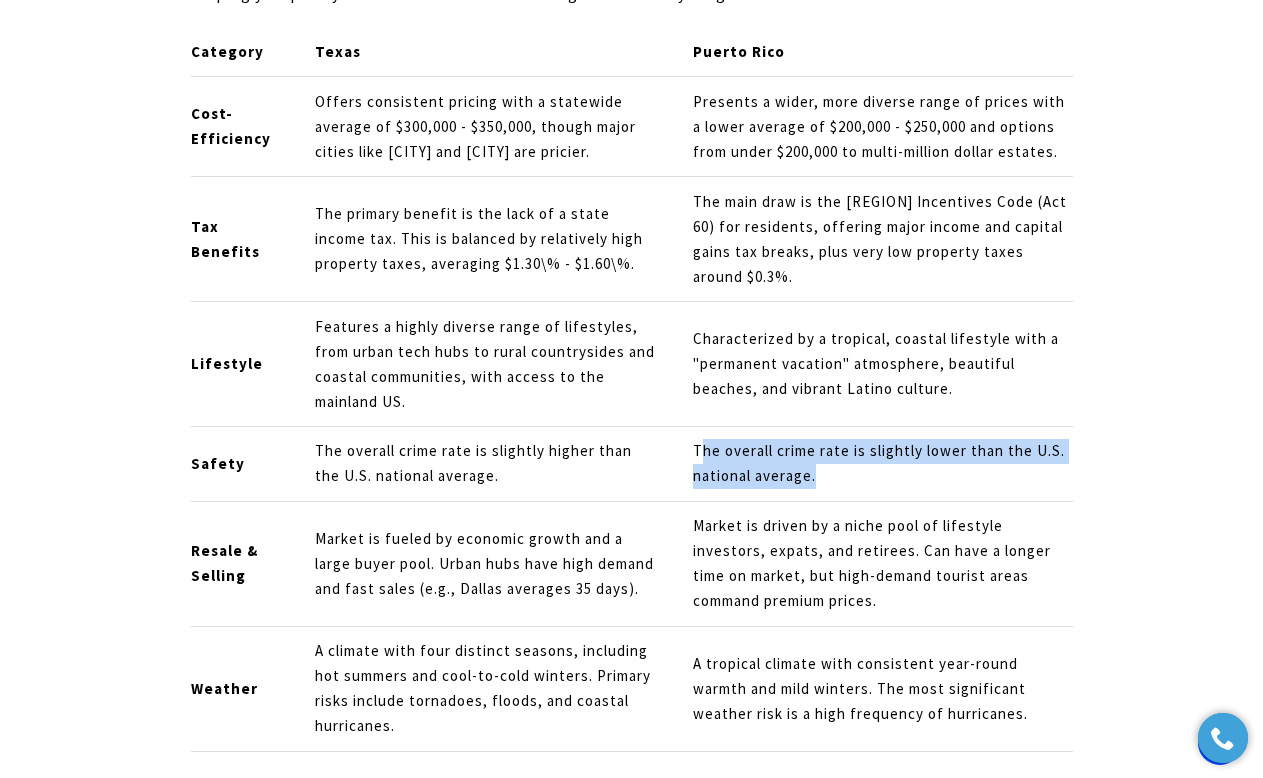 click on "The overall crime rate is slightly lower than the U.S. national average." at bounding box center (883, 464) 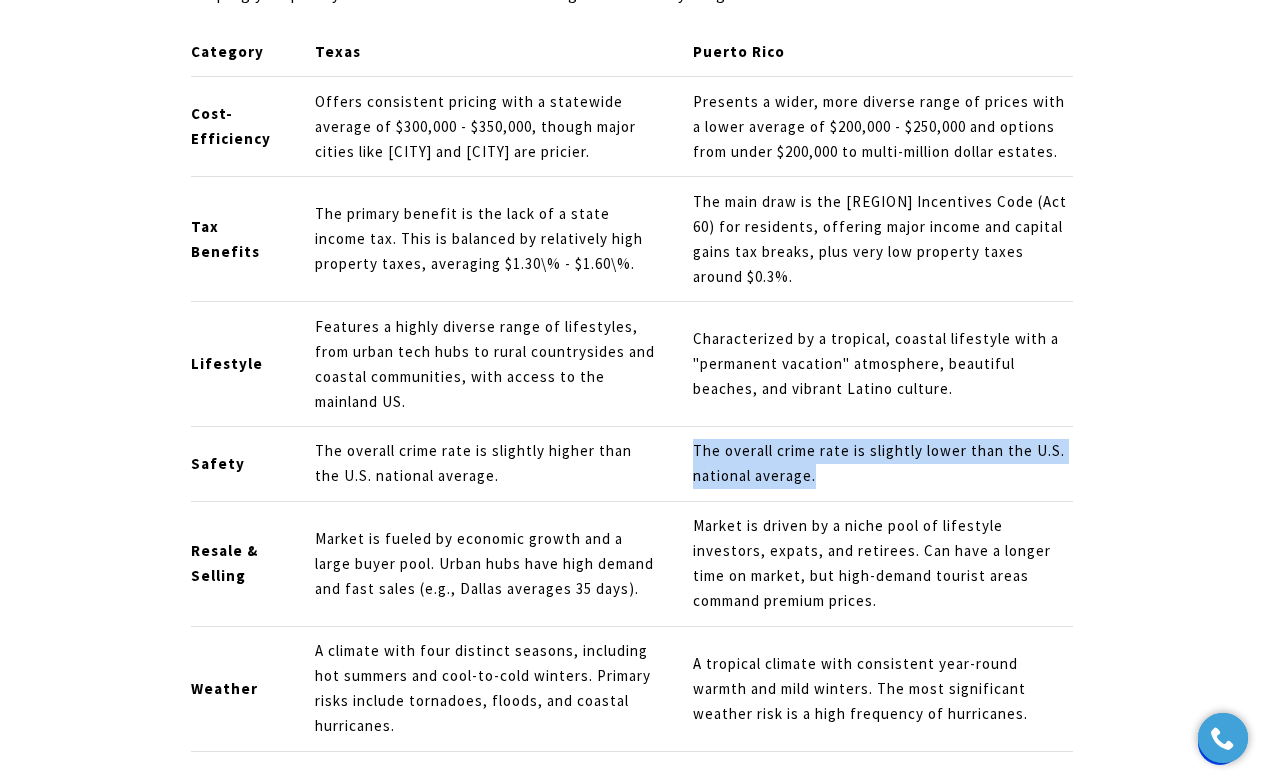drag, startPoint x: 821, startPoint y: 452, endPoint x: 684, endPoint y: 426, distance: 139.44533 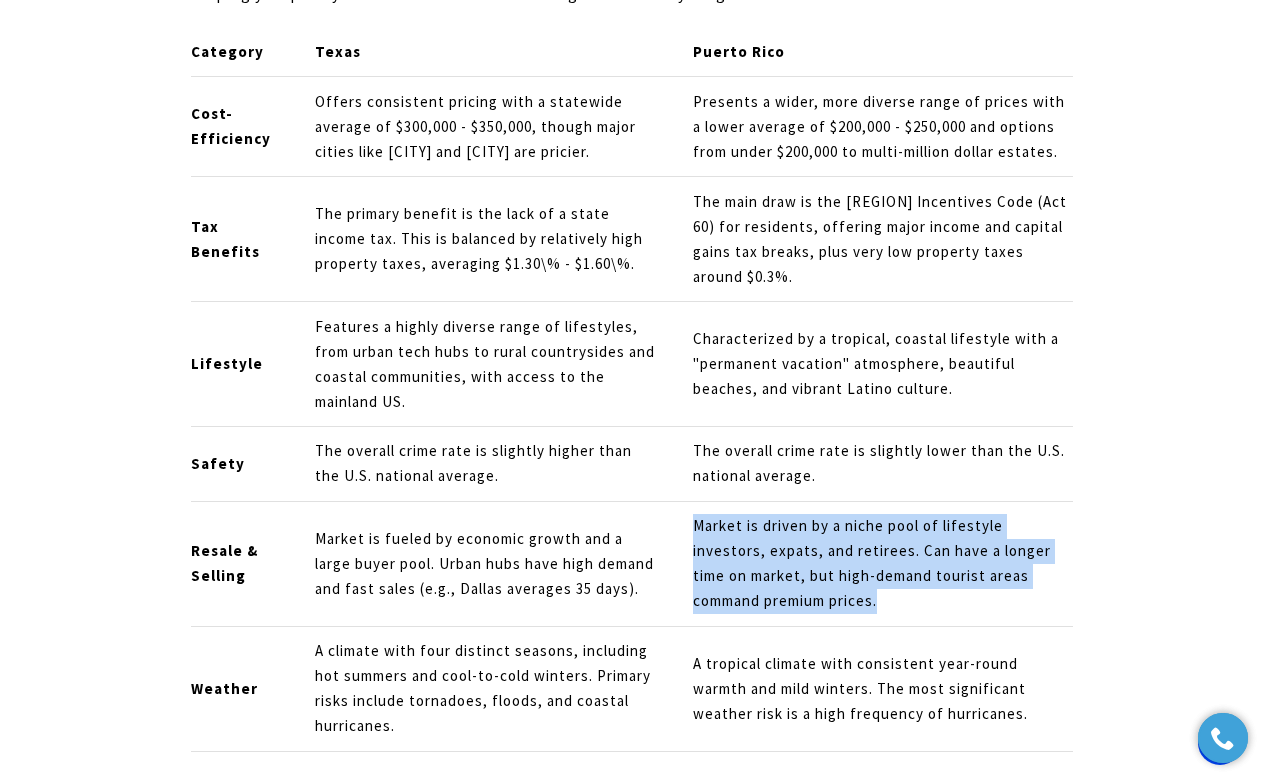 drag, startPoint x: 893, startPoint y: 575, endPoint x: 691, endPoint y: 505, distance: 213.78494 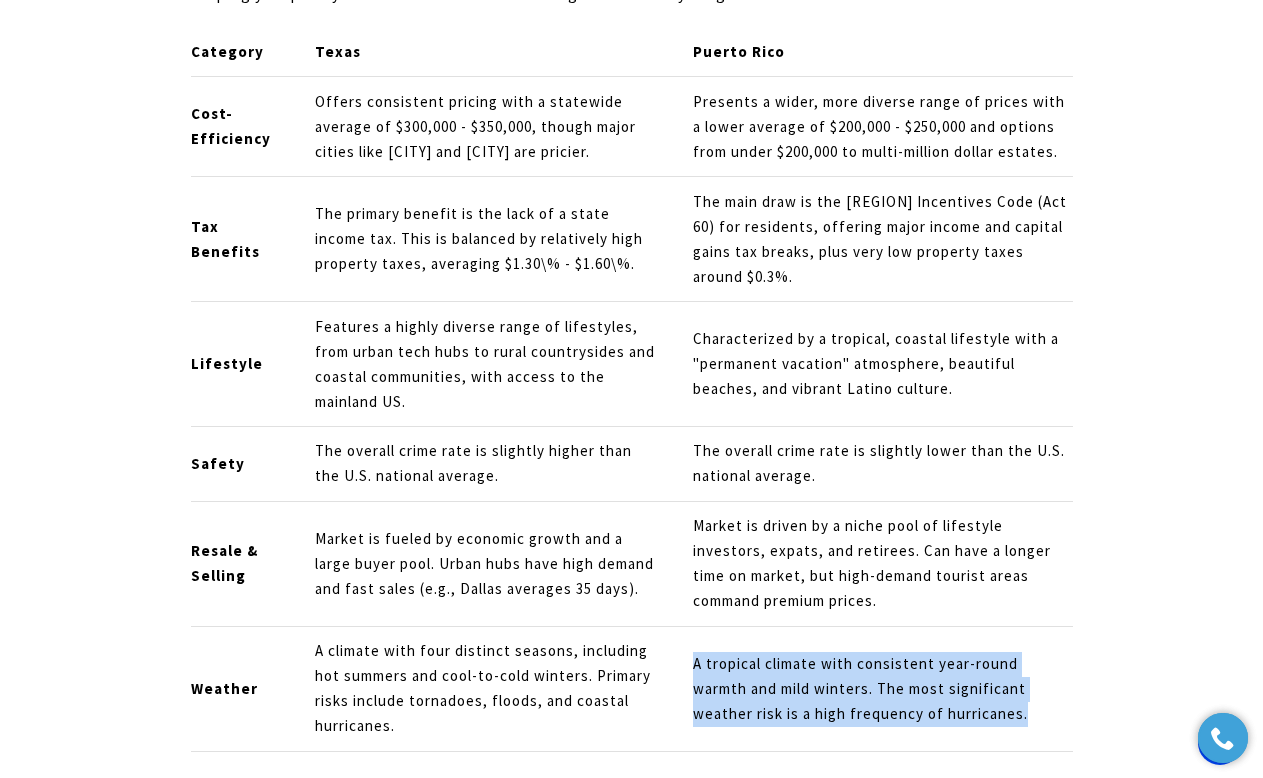drag, startPoint x: 691, startPoint y: 639, endPoint x: 936, endPoint y: 705, distance: 253.73412 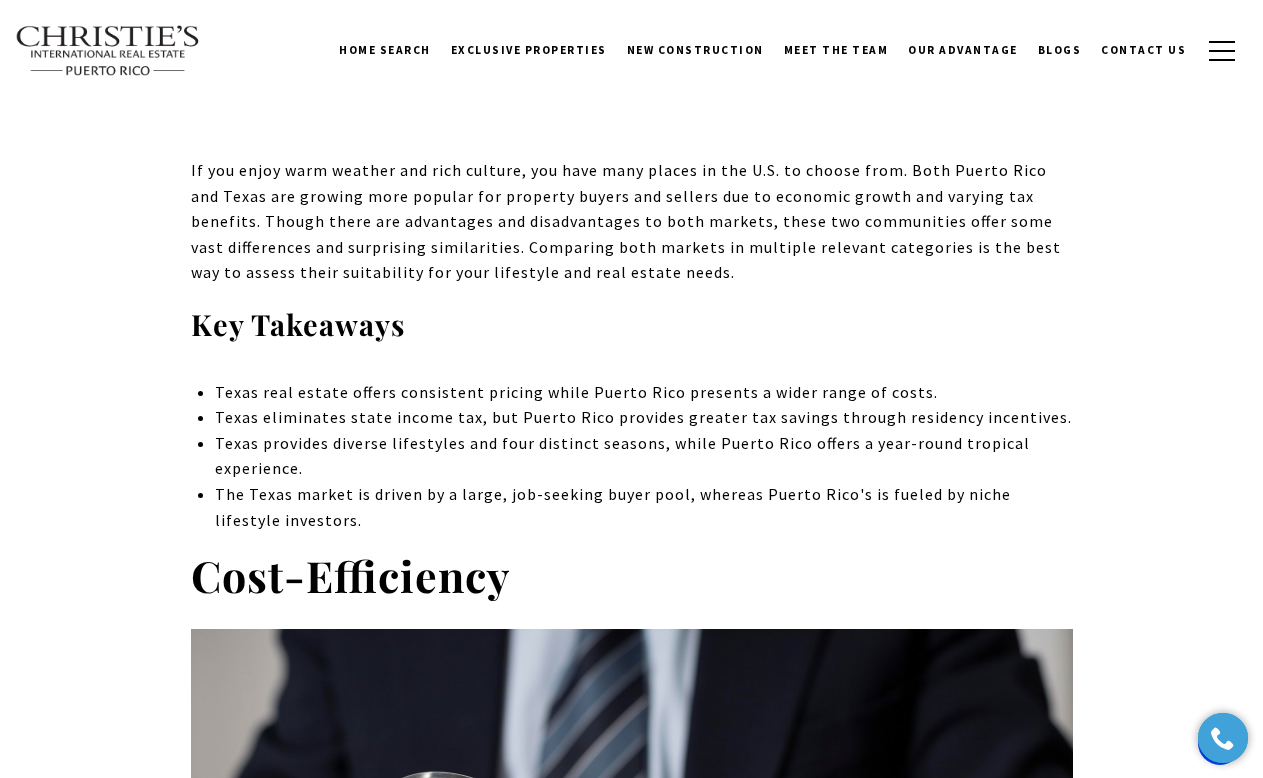 scroll, scrollTop: 0, scrollLeft: 0, axis: both 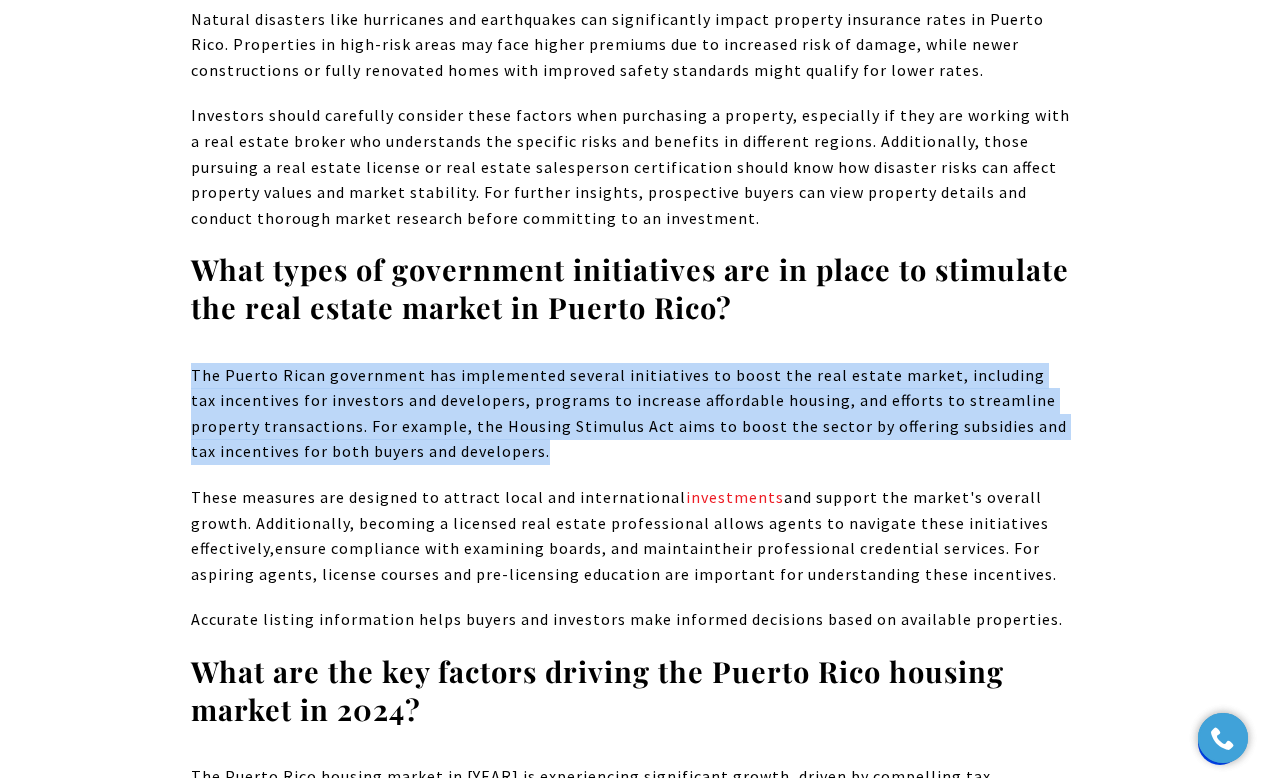 drag, startPoint x: 191, startPoint y: 299, endPoint x: 522, endPoint y: 384, distance: 341.73965 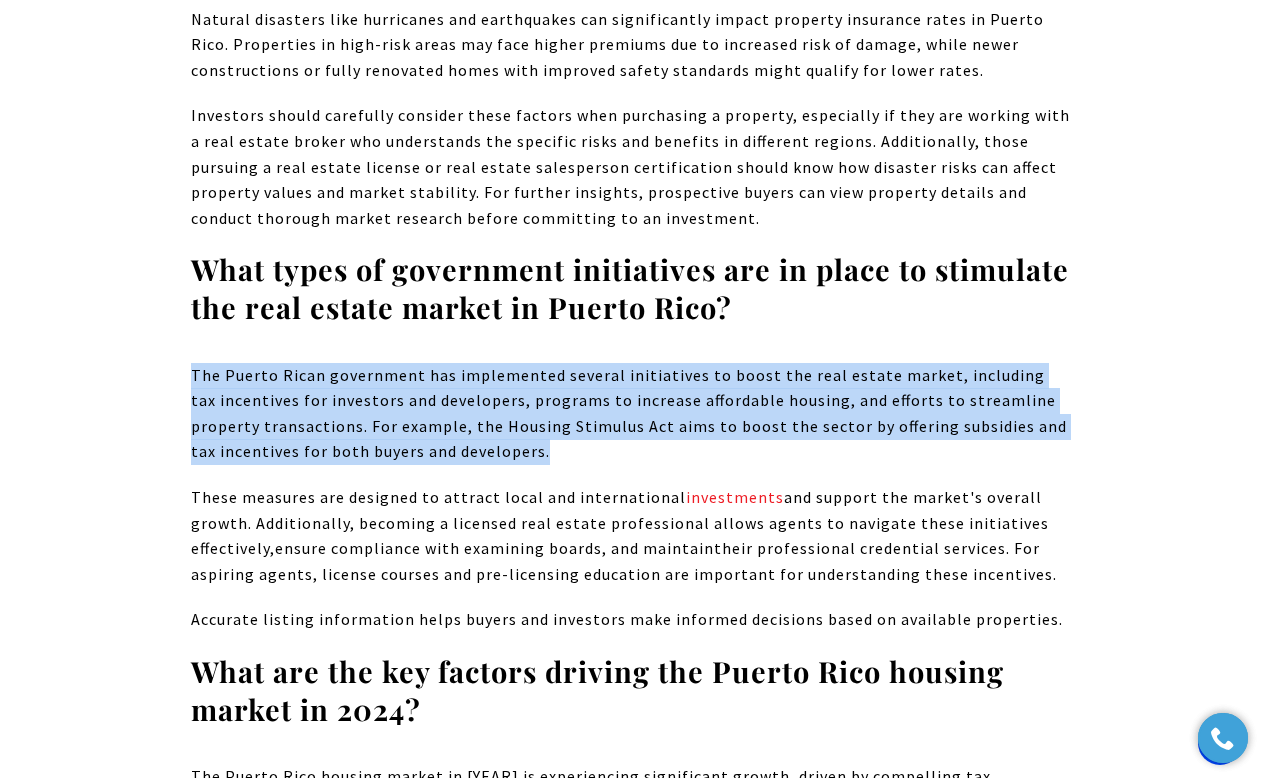 copy on "The Puerto Rican government has implemented several initiatives to boost the real estate market, including tax incentives for investors and developers, programs to increase affordable housing, and efforts to streamline property transactions. For example, the Housing Stimulus Act aims to boost the sector by offering subsidies and tax incentives for both buyers and developers." 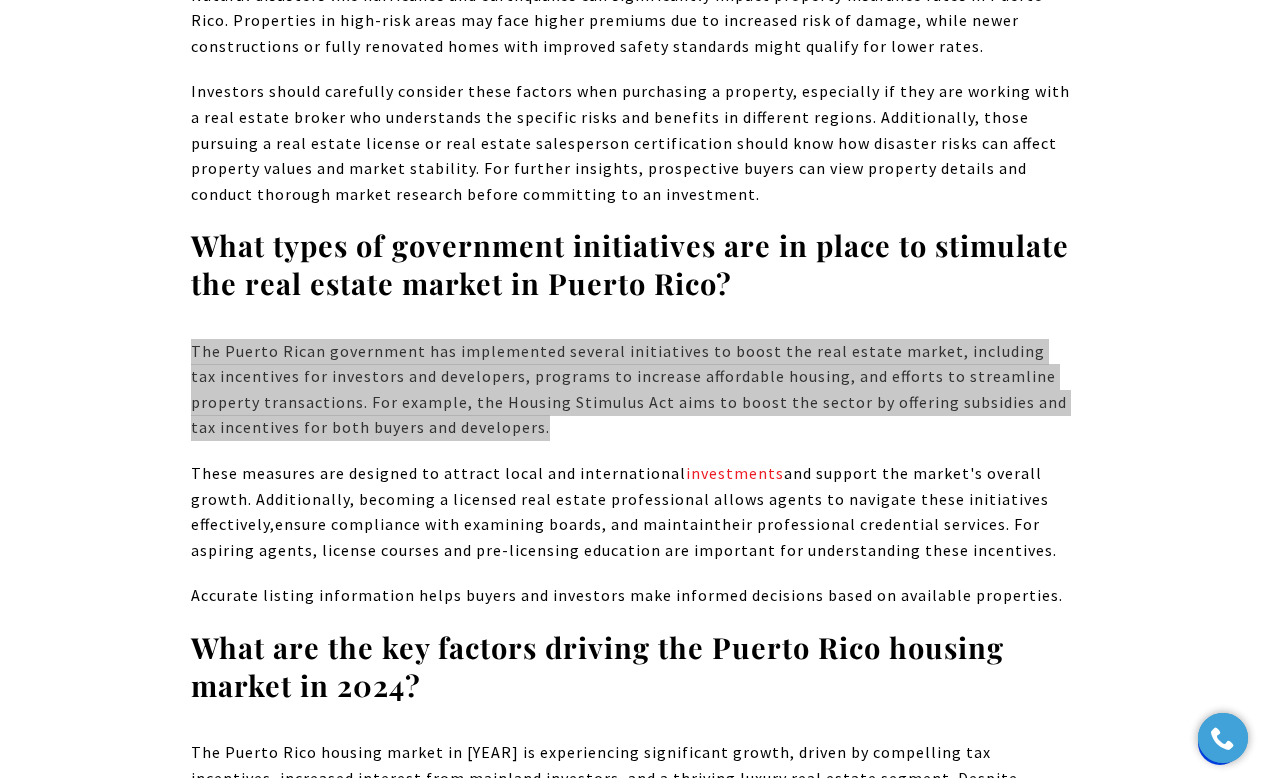 scroll, scrollTop: 18836, scrollLeft: 0, axis: vertical 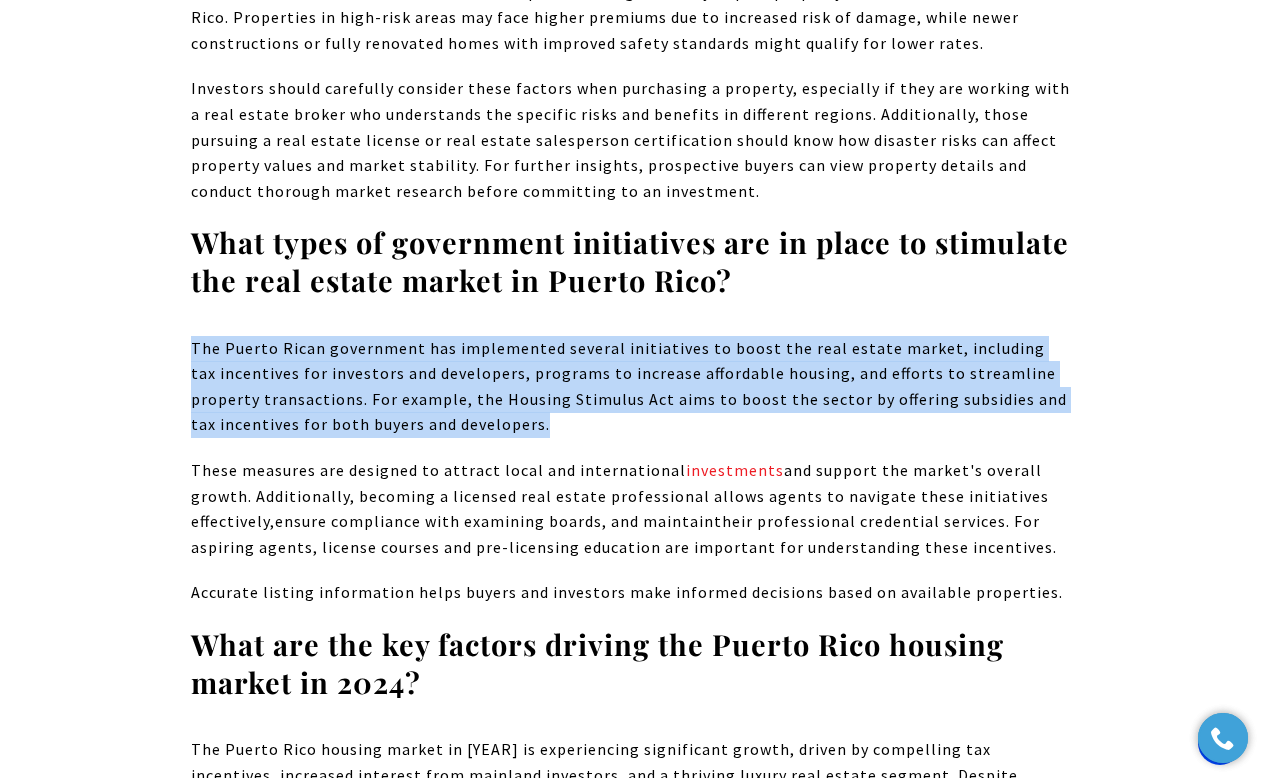 click on "ensure compliance with examining boards, and maintain" at bounding box center [494, 521] 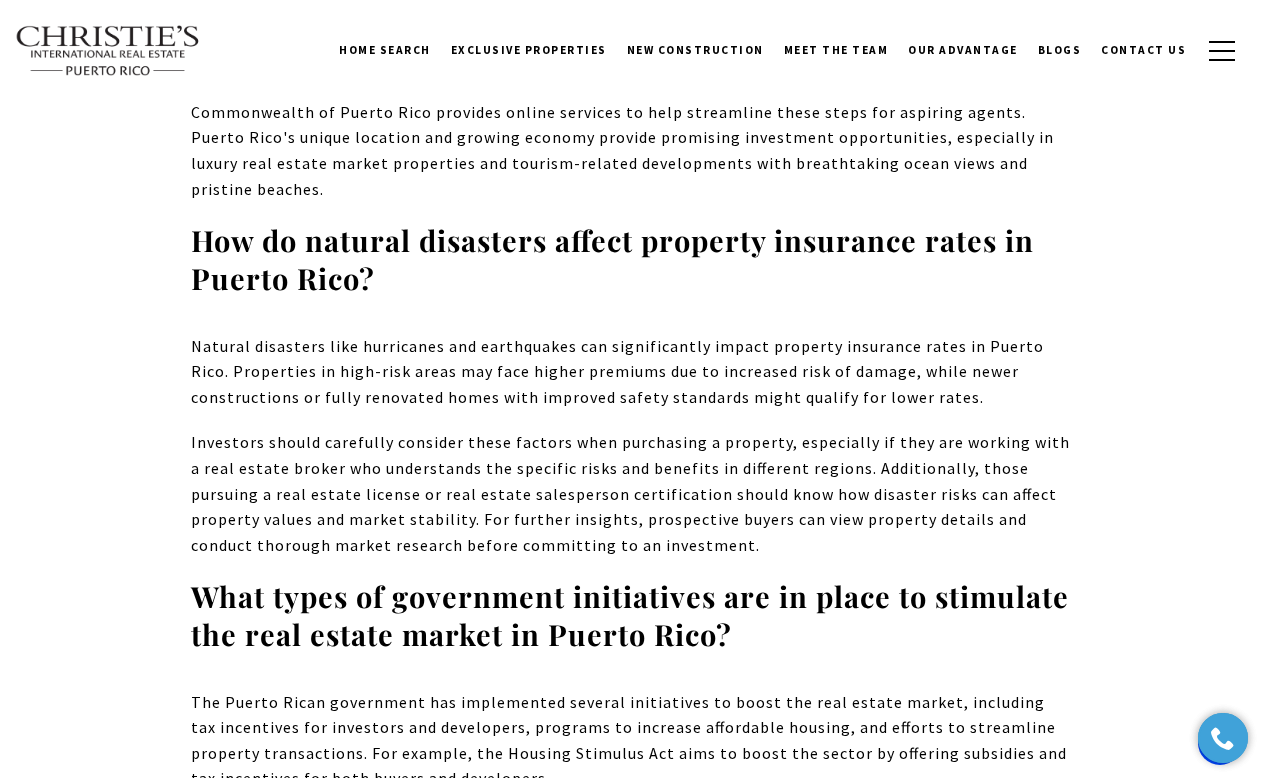 scroll, scrollTop: 18468, scrollLeft: 0, axis: vertical 